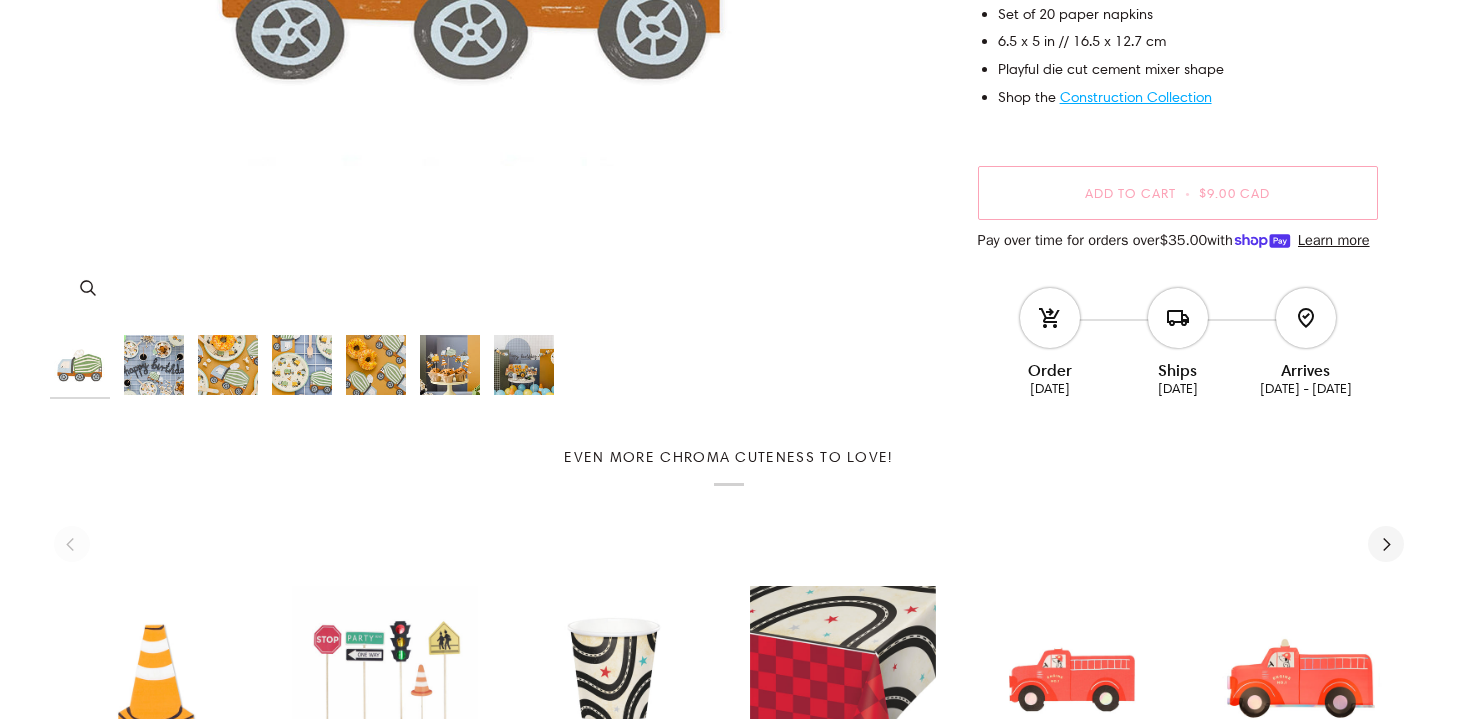 scroll, scrollTop: 636, scrollLeft: 0, axis: vertical 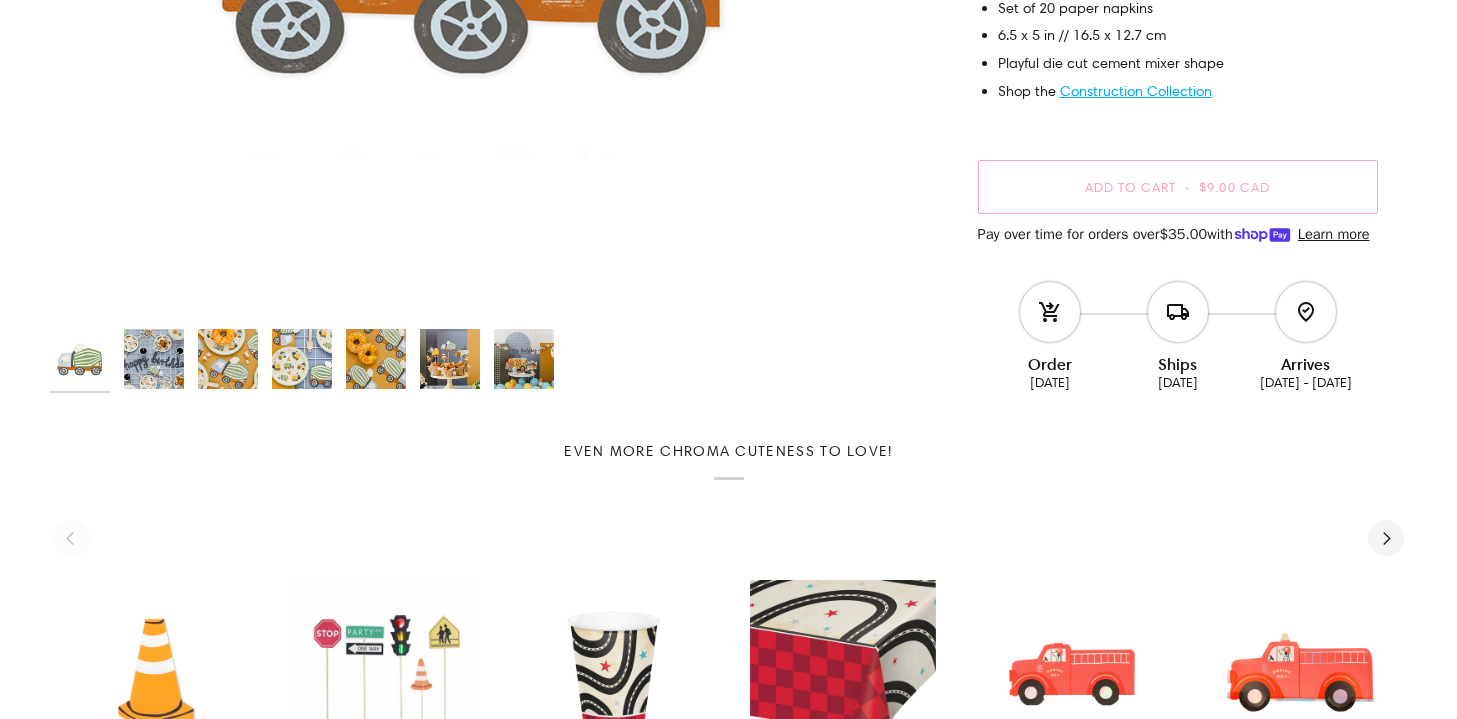 click at bounding box center [376, 359] 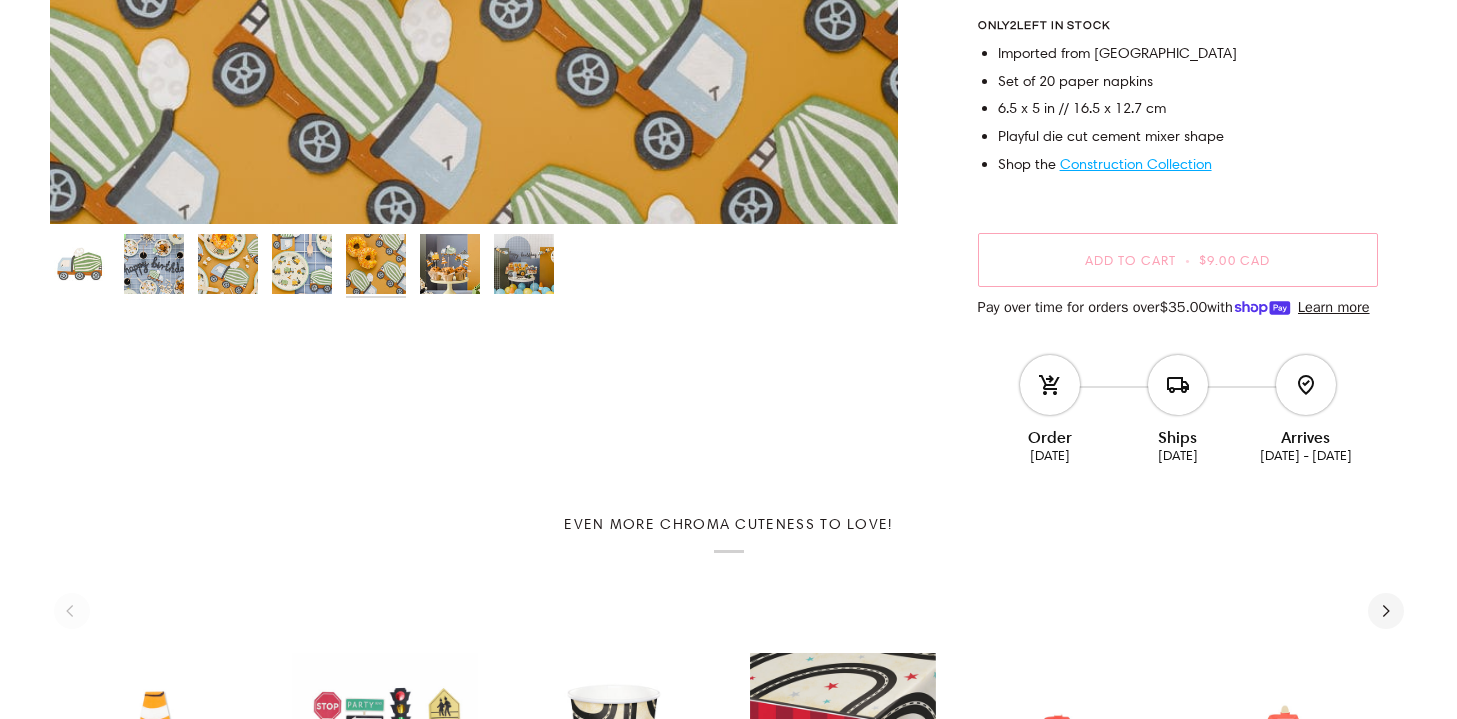 click at bounding box center [302, 264] 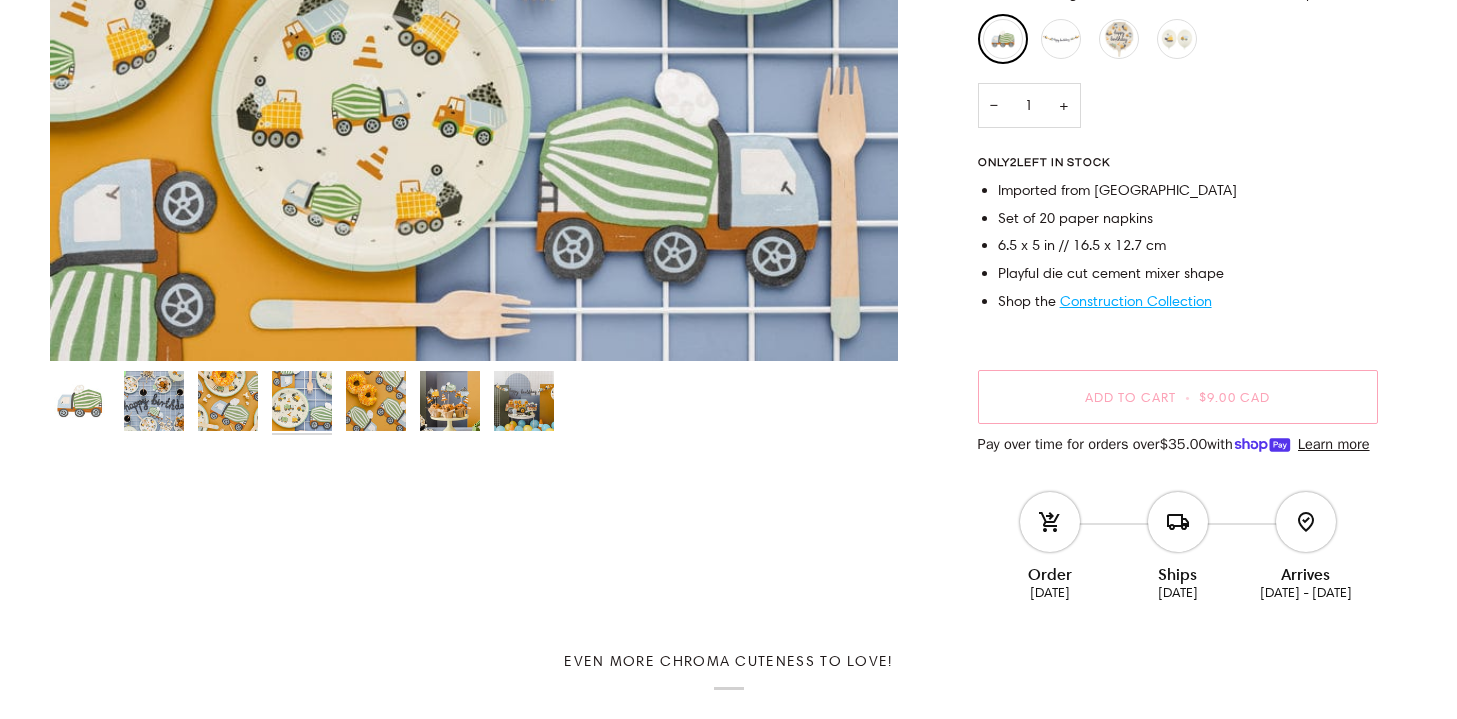 scroll, scrollTop: 0, scrollLeft: 0, axis: both 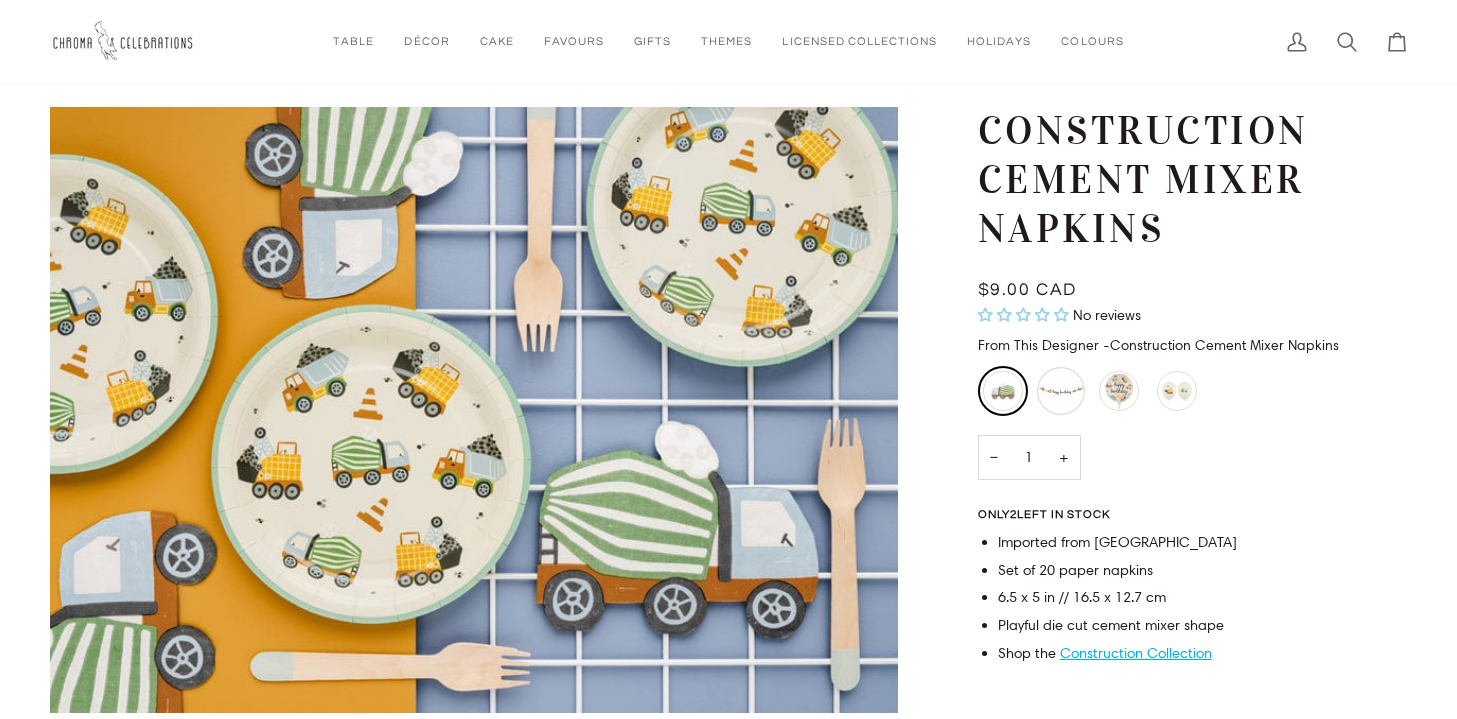 click at bounding box center [1061, 391] 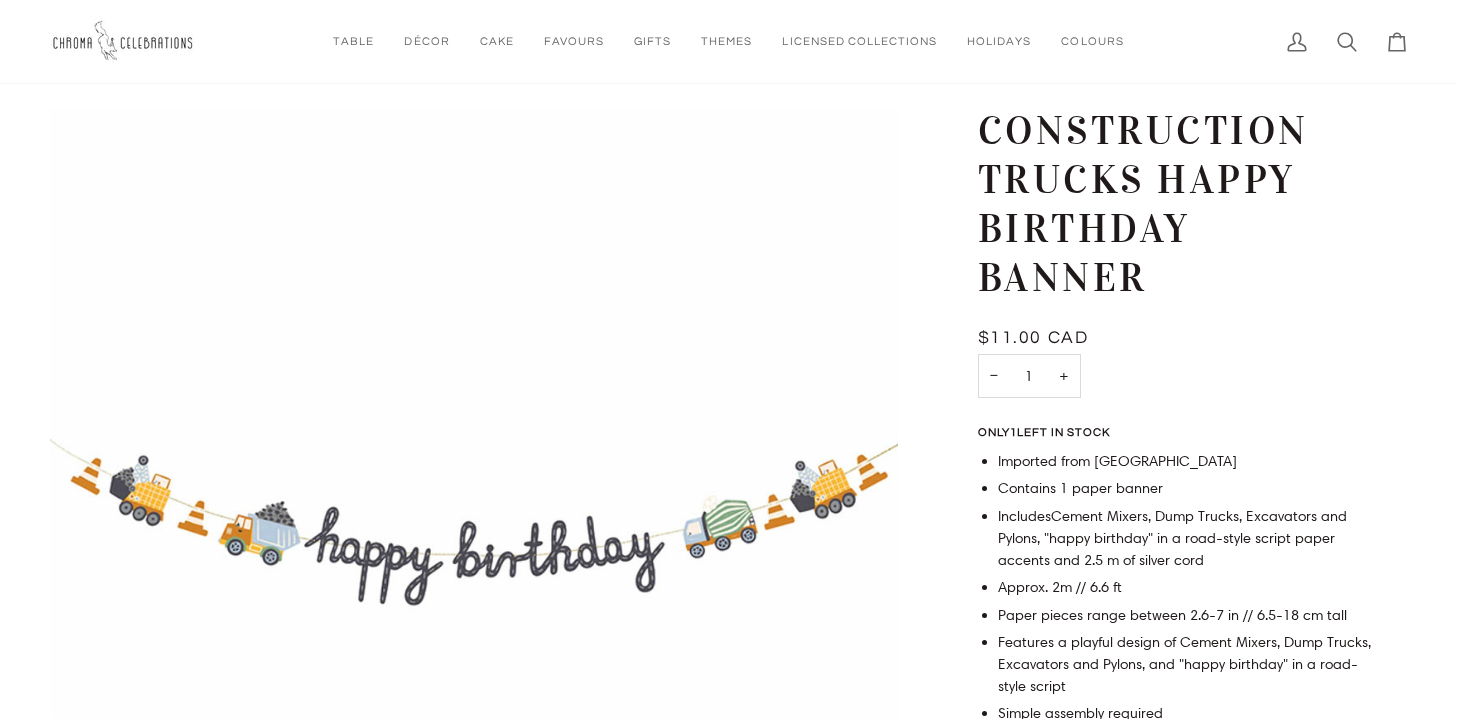 scroll, scrollTop: 0, scrollLeft: 0, axis: both 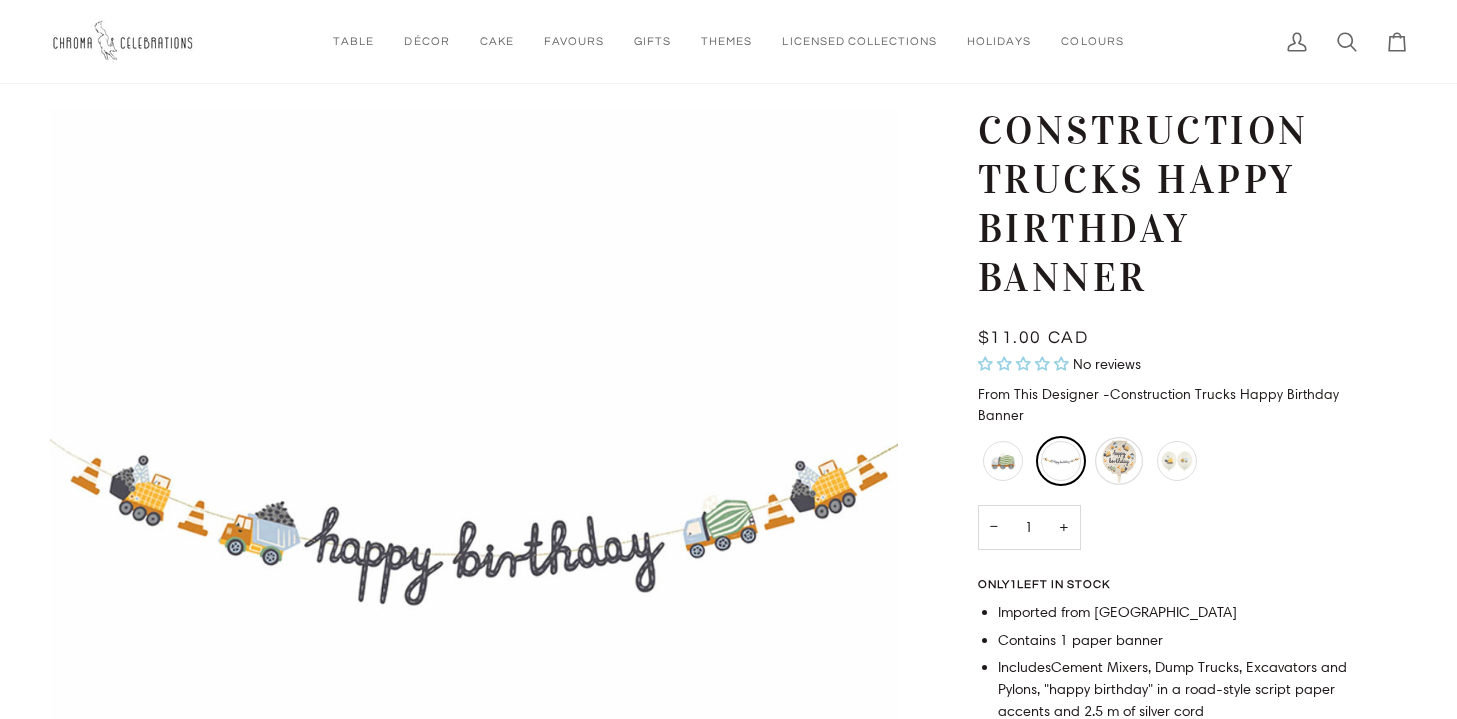 click at bounding box center (1119, 461) 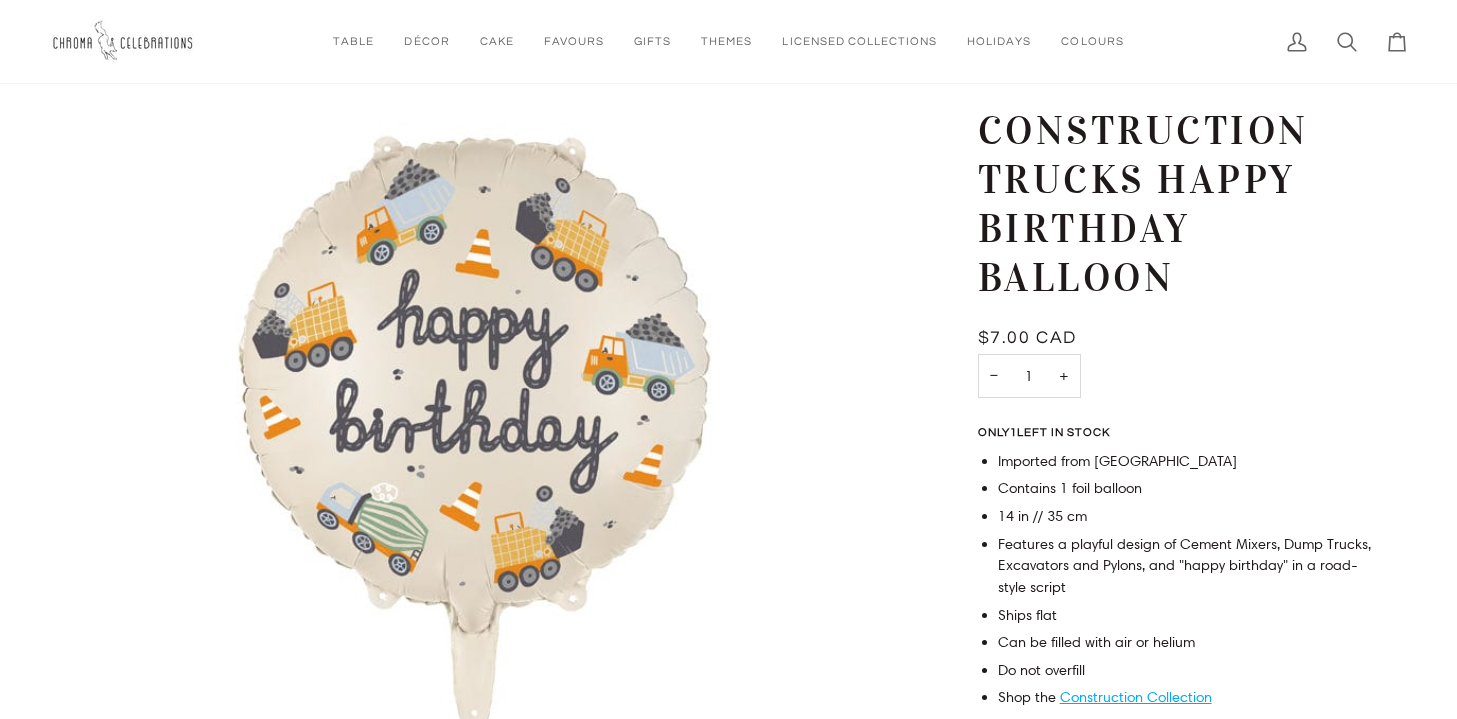 scroll, scrollTop: 0, scrollLeft: 0, axis: both 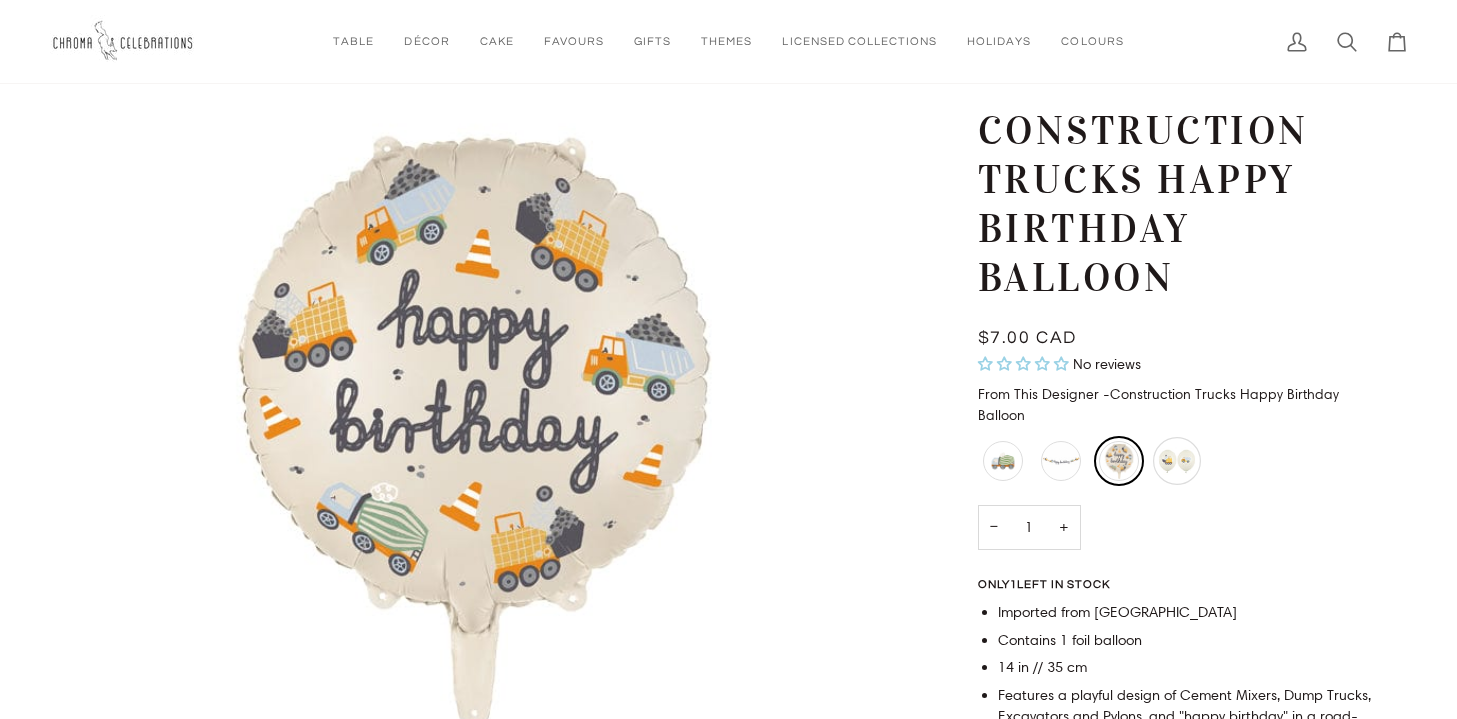 click at bounding box center [1177, 461] 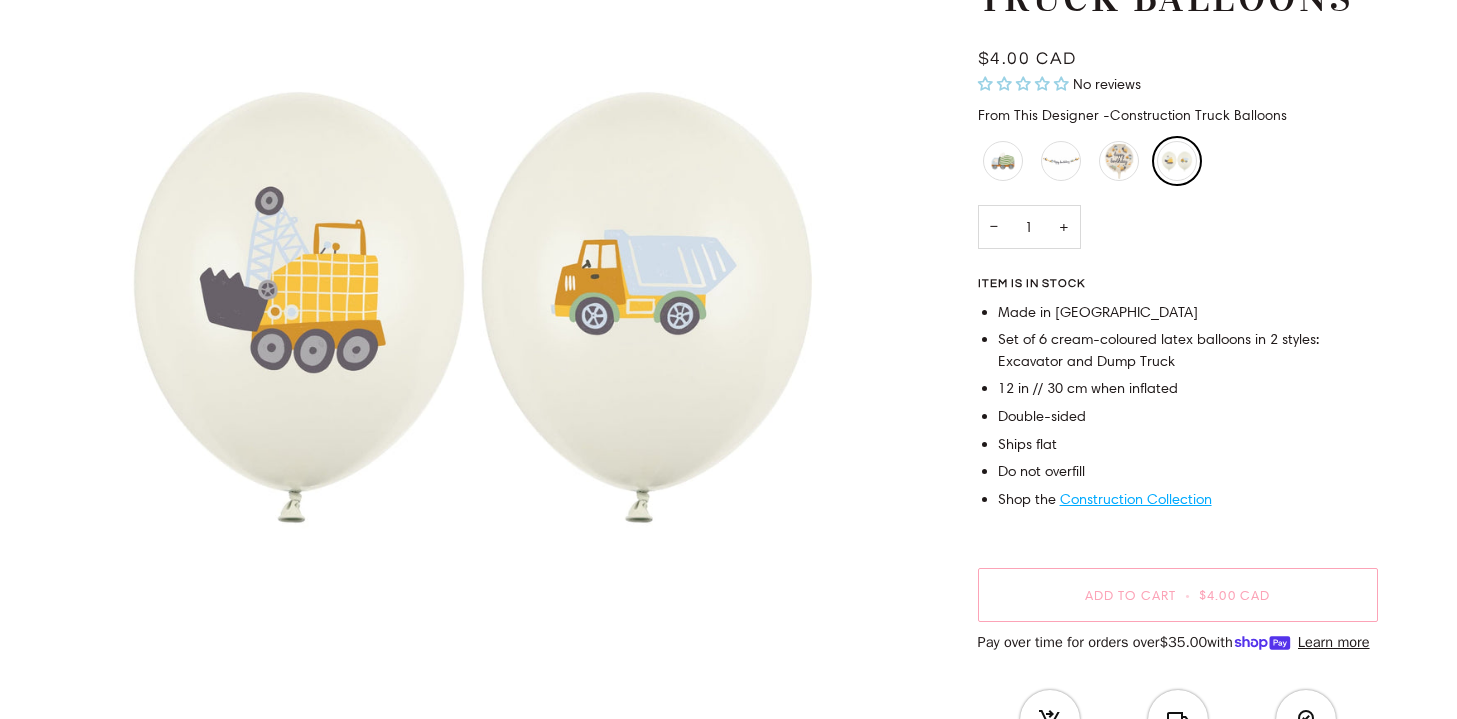 scroll, scrollTop: 229, scrollLeft: 0, axis: vertical 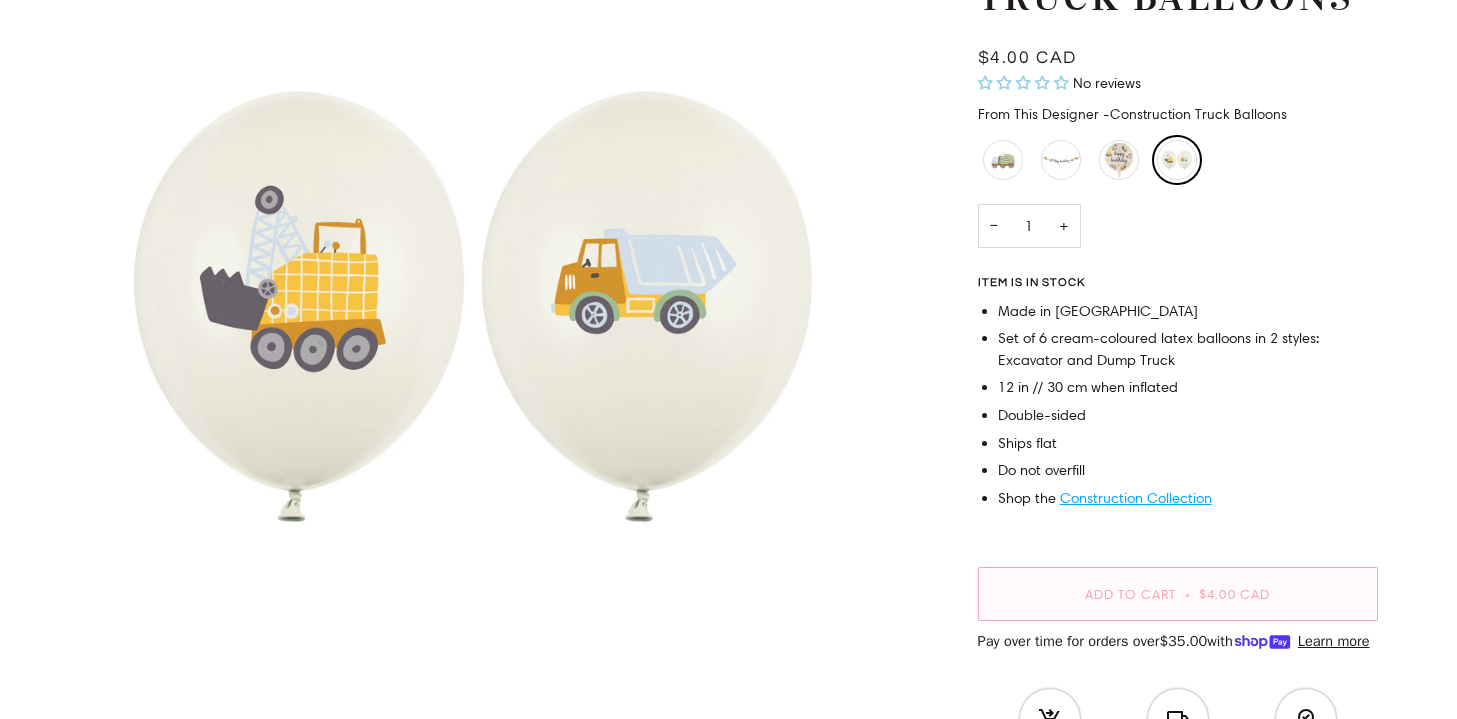 click on "Add to Cart" at bounding box center (1131, 594) 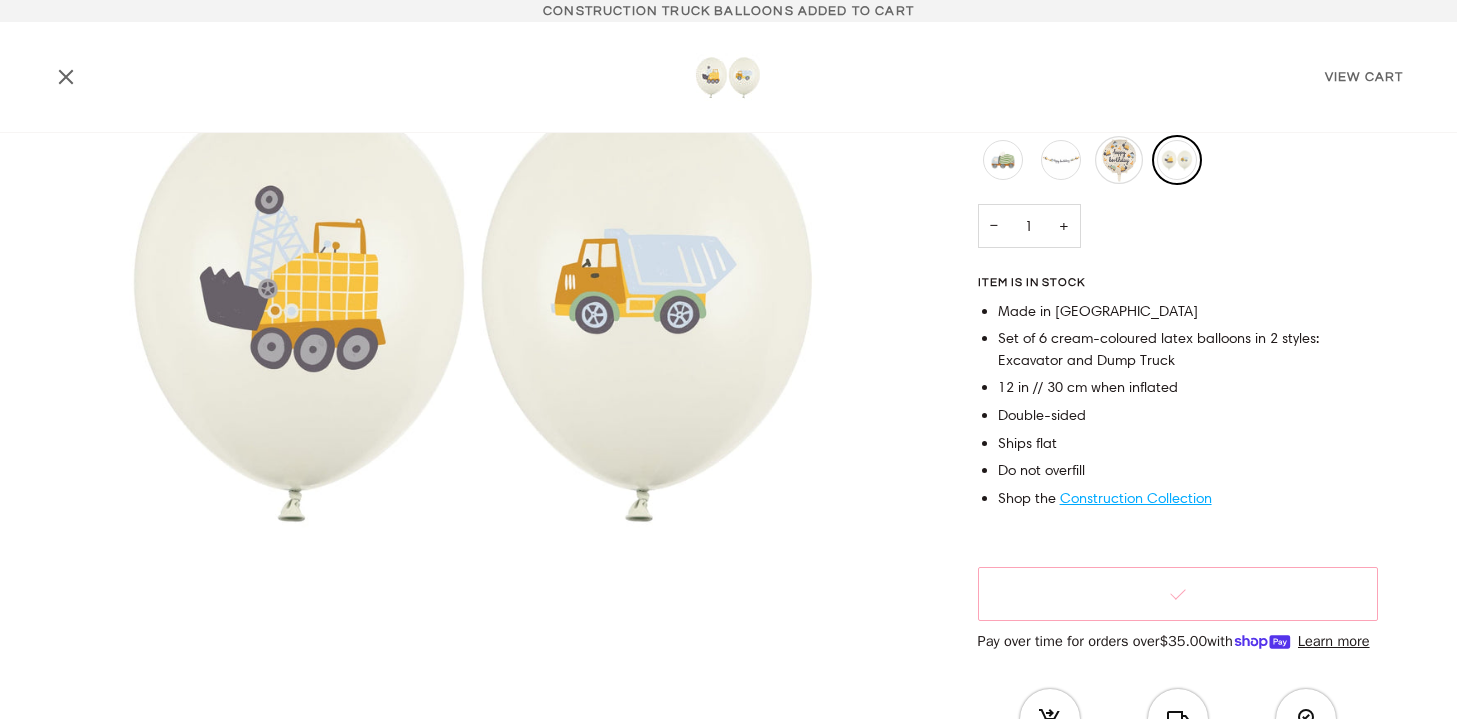 click at bounding box center (1119, 160) 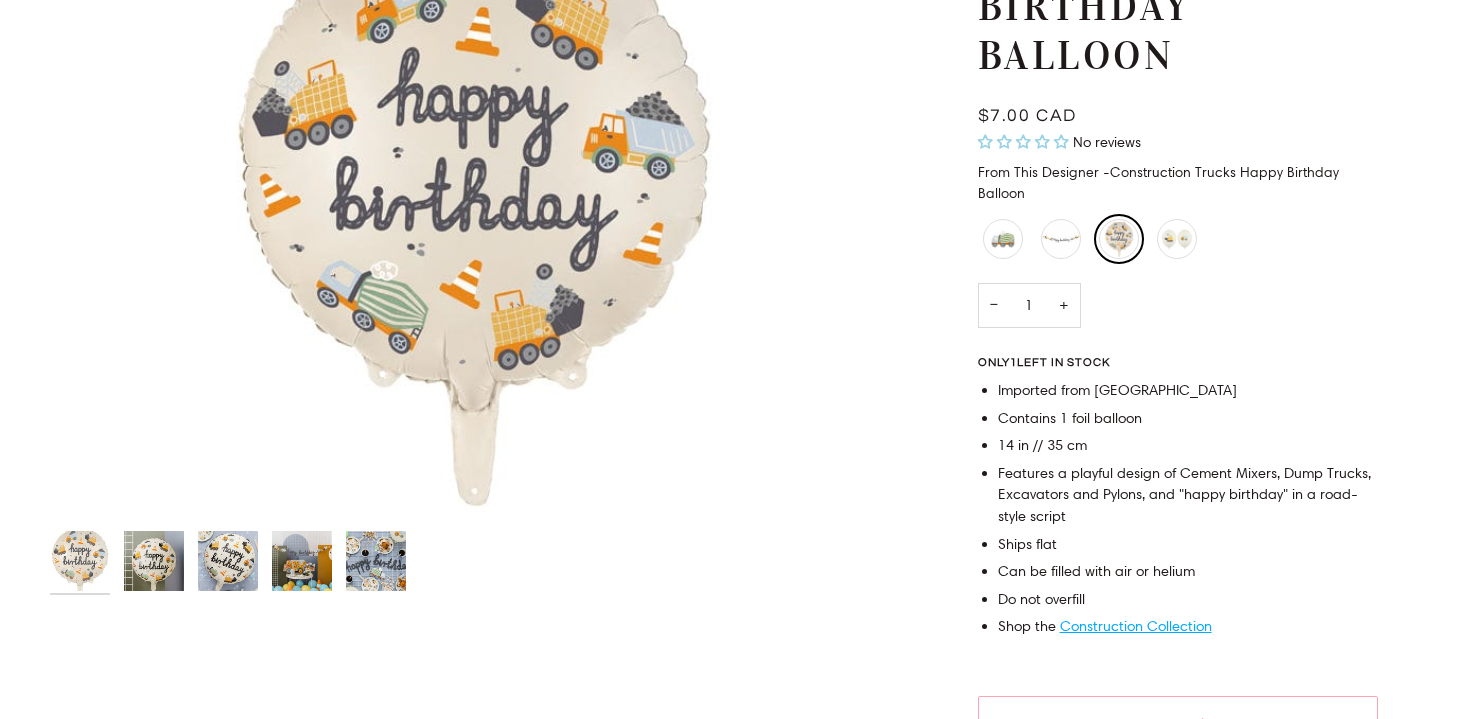 scroll, scrollTop: 223, scrollLeft: 0, axis: vertical 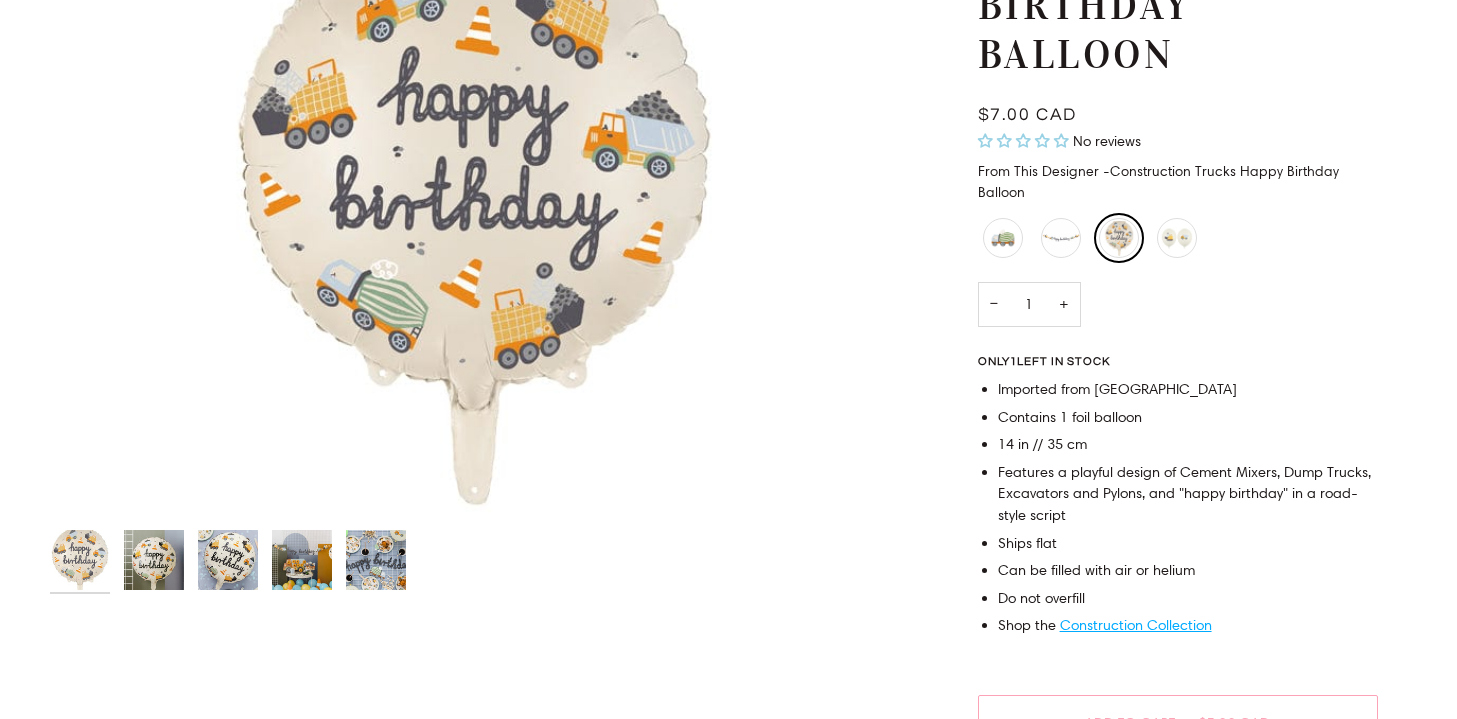 click at bounding box center [228, 560] 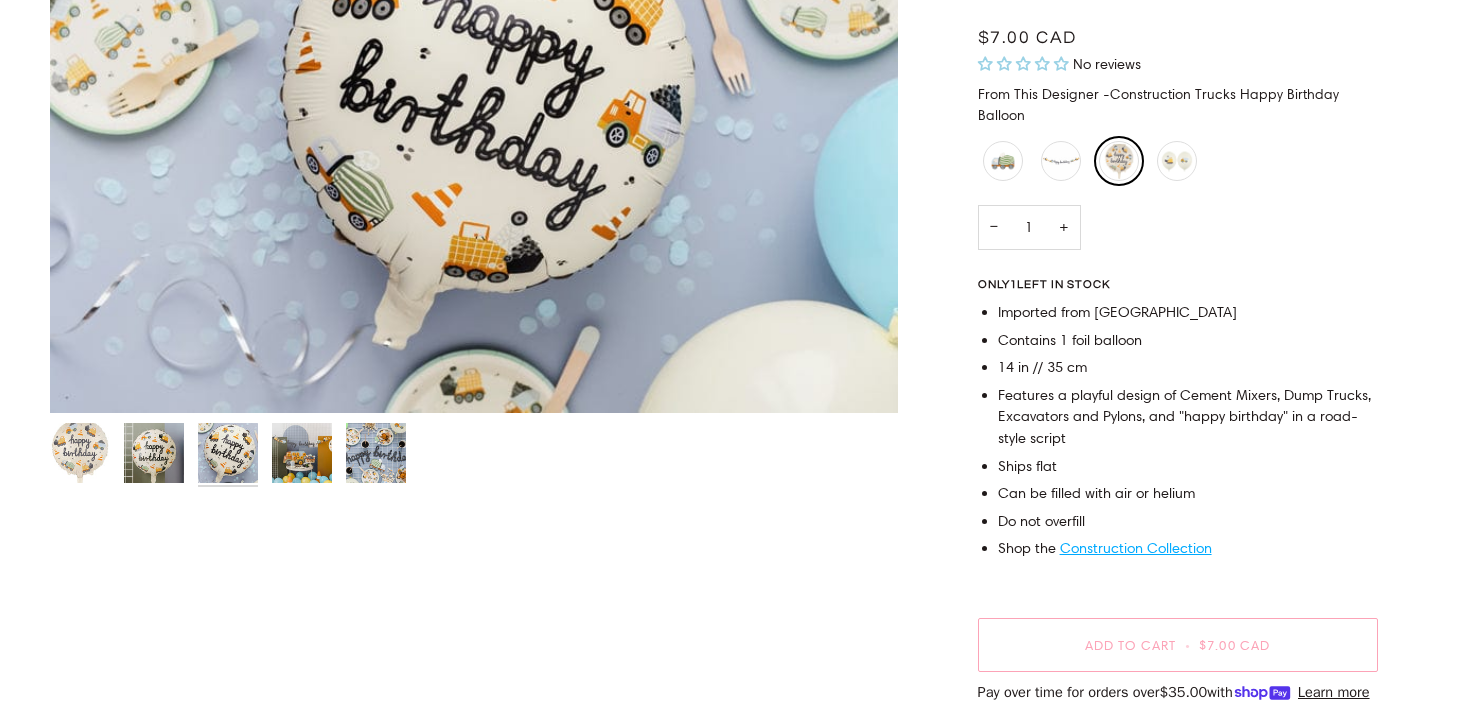 scroll, scrollTop: 327, scrollLeft: 0, axis: vertical 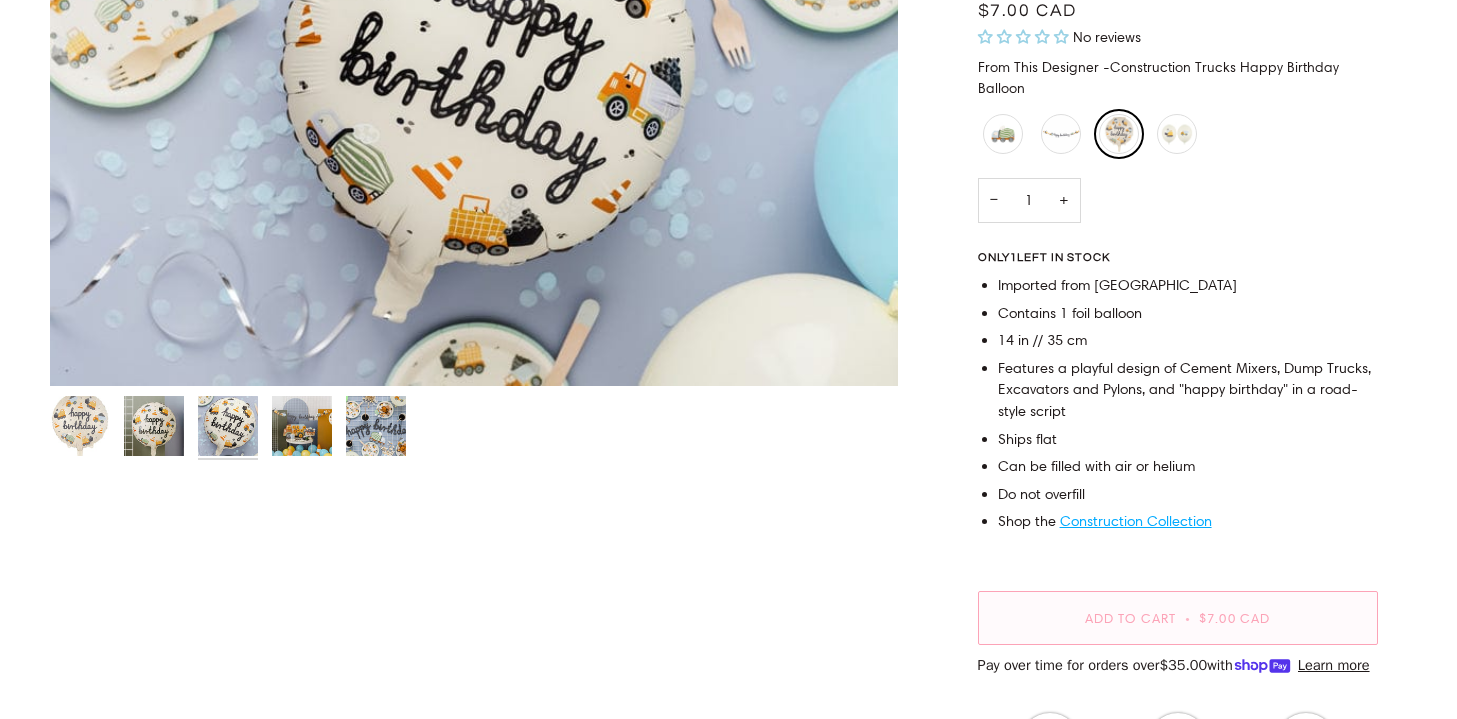click on "•" at bounding box center (1188, 618) 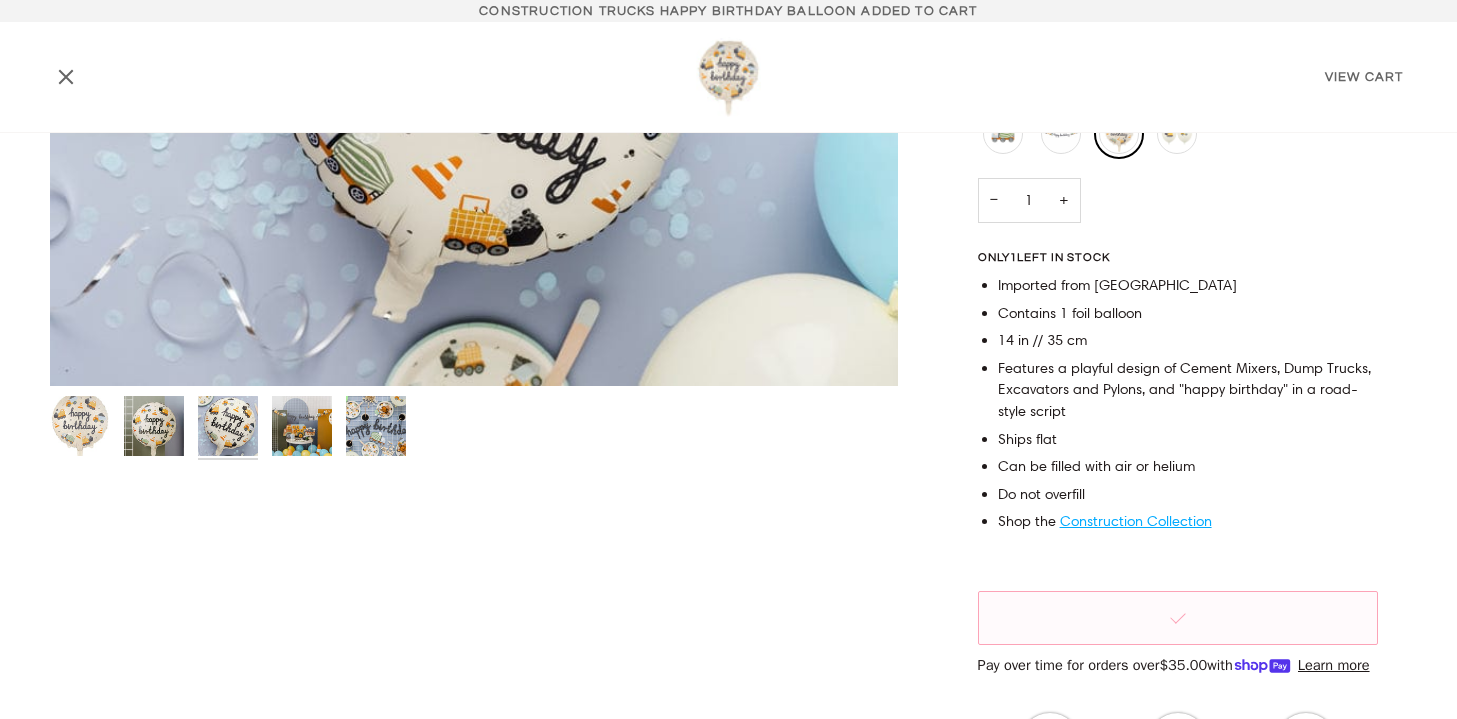 scroll, scrollTop: 183, scrollLeft: 0, axis: vertical 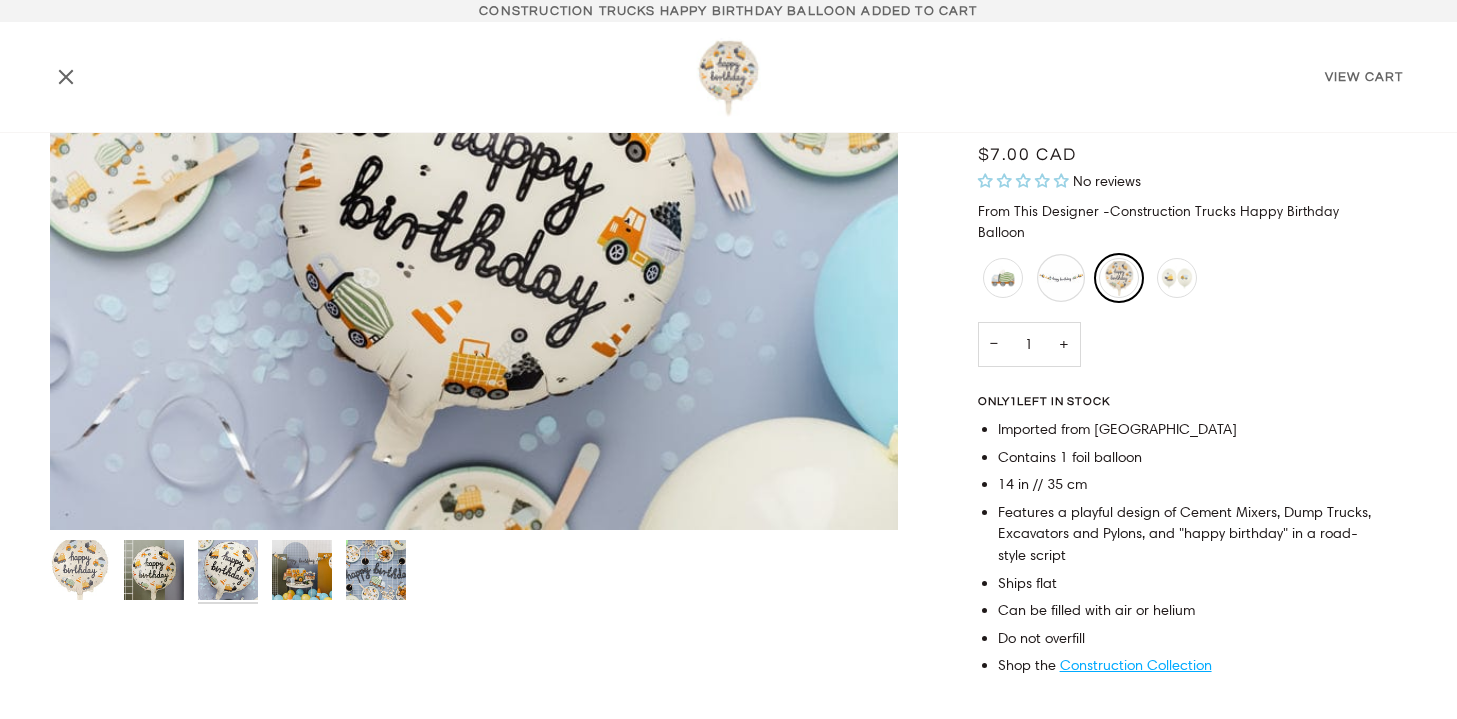 click at bounding box center (1061, 278) 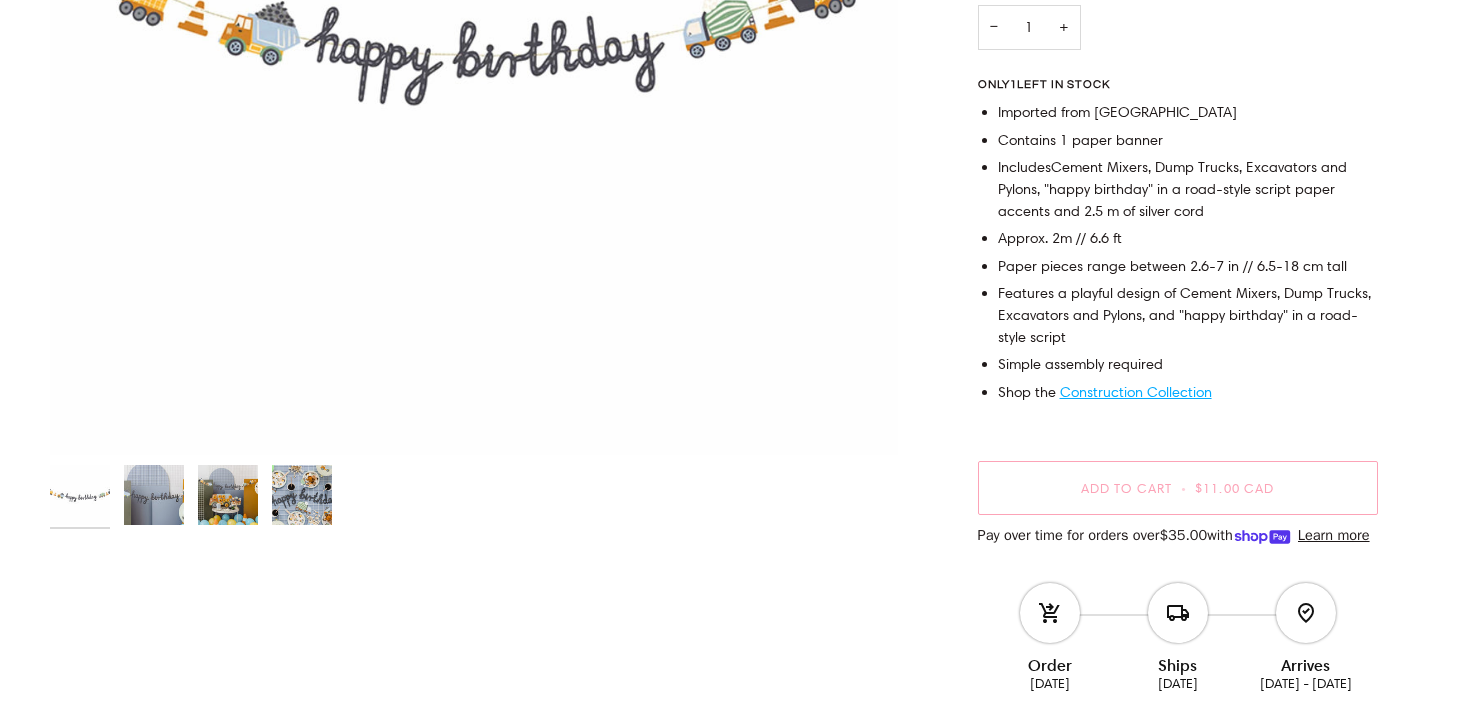 scroll, scrollTop: 504, scrollLeft: 0, axis: vertical 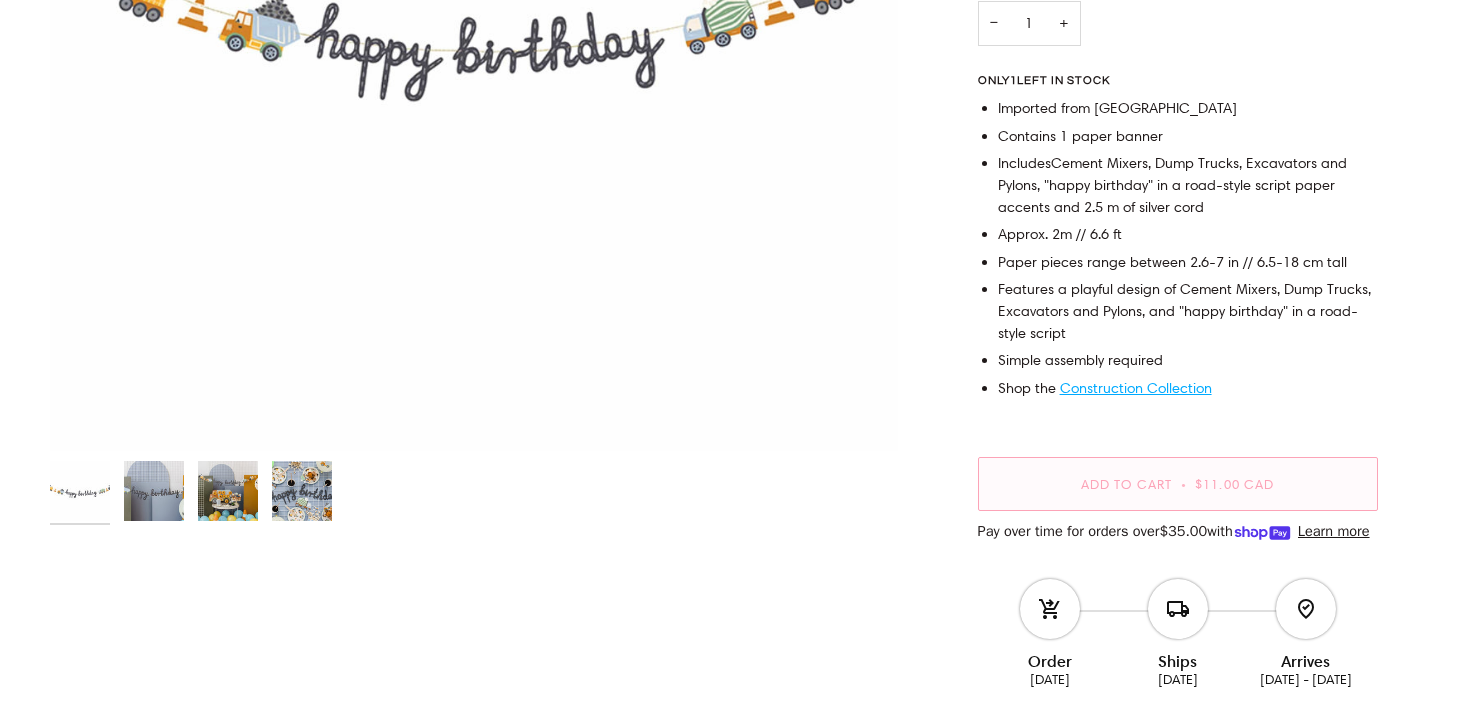 click on "Add to Cart" at bounding box center [1127, 484] 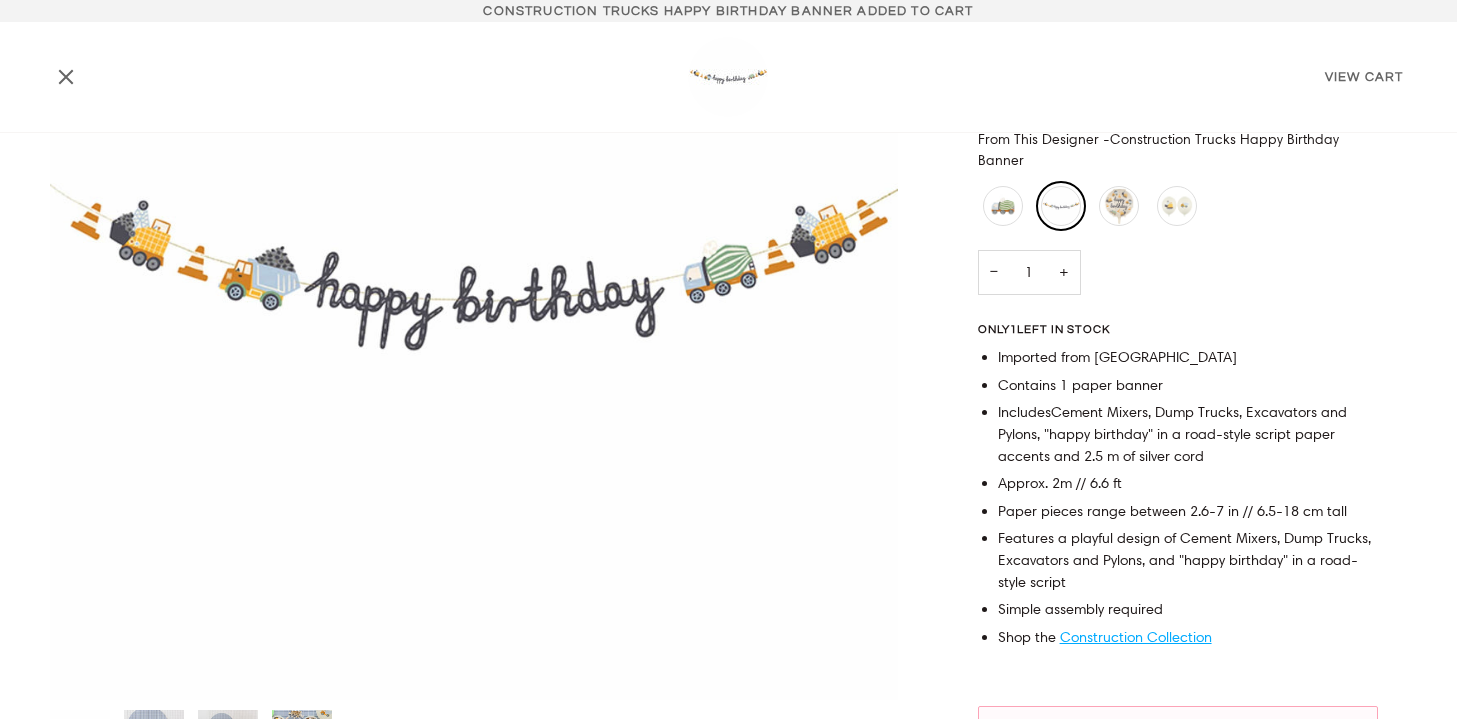 scroll, scrollTop: 0, scrollLeft: 0, axis: both 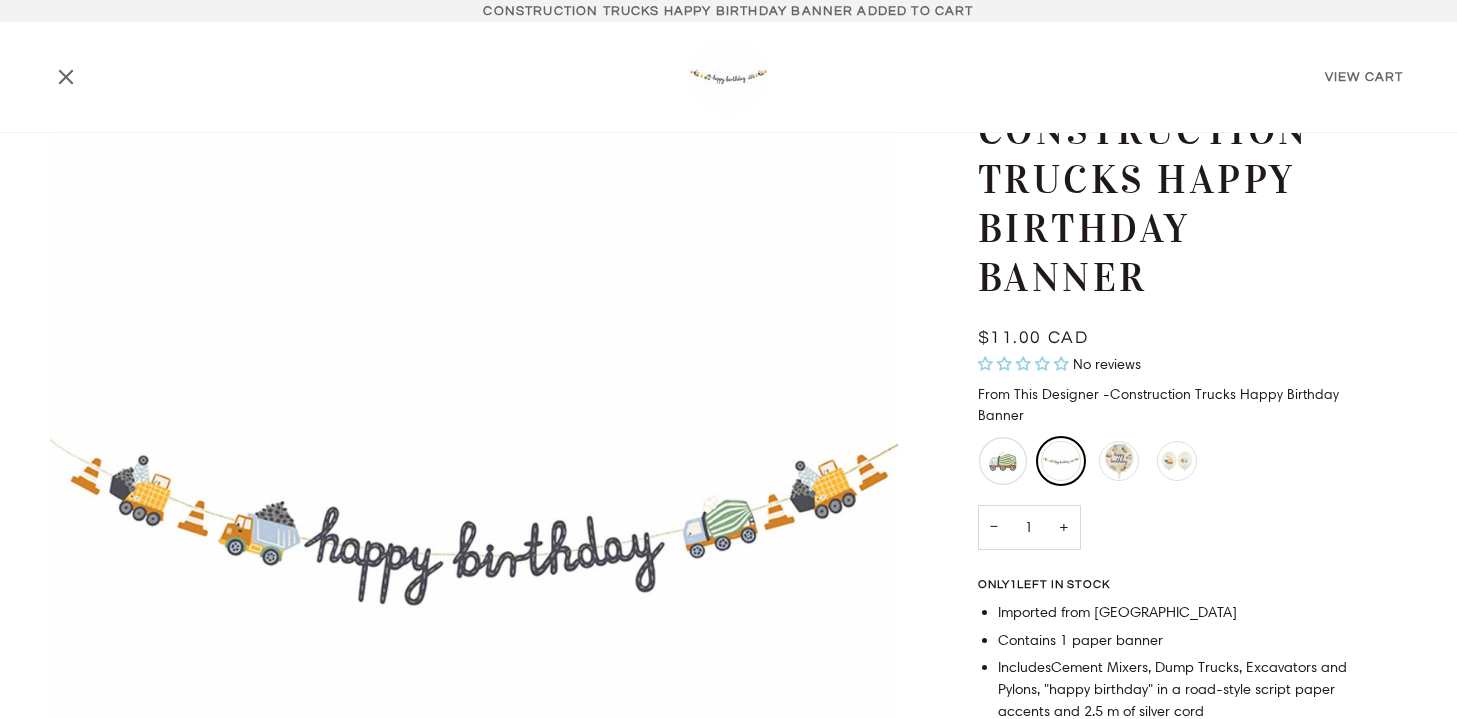 click at bounding box center [1003, 461] 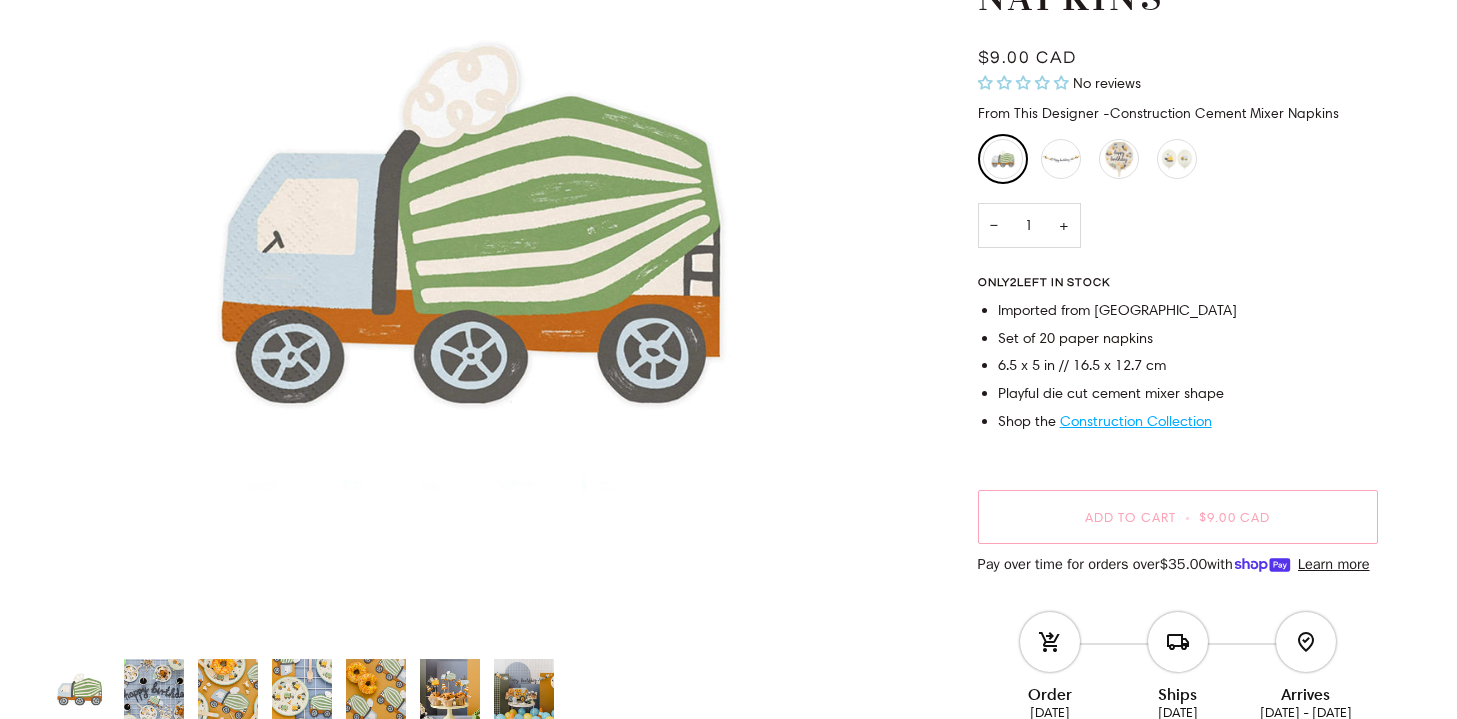 scroll, scrollTop: 311, scrollLeft: 0, axis: vertical 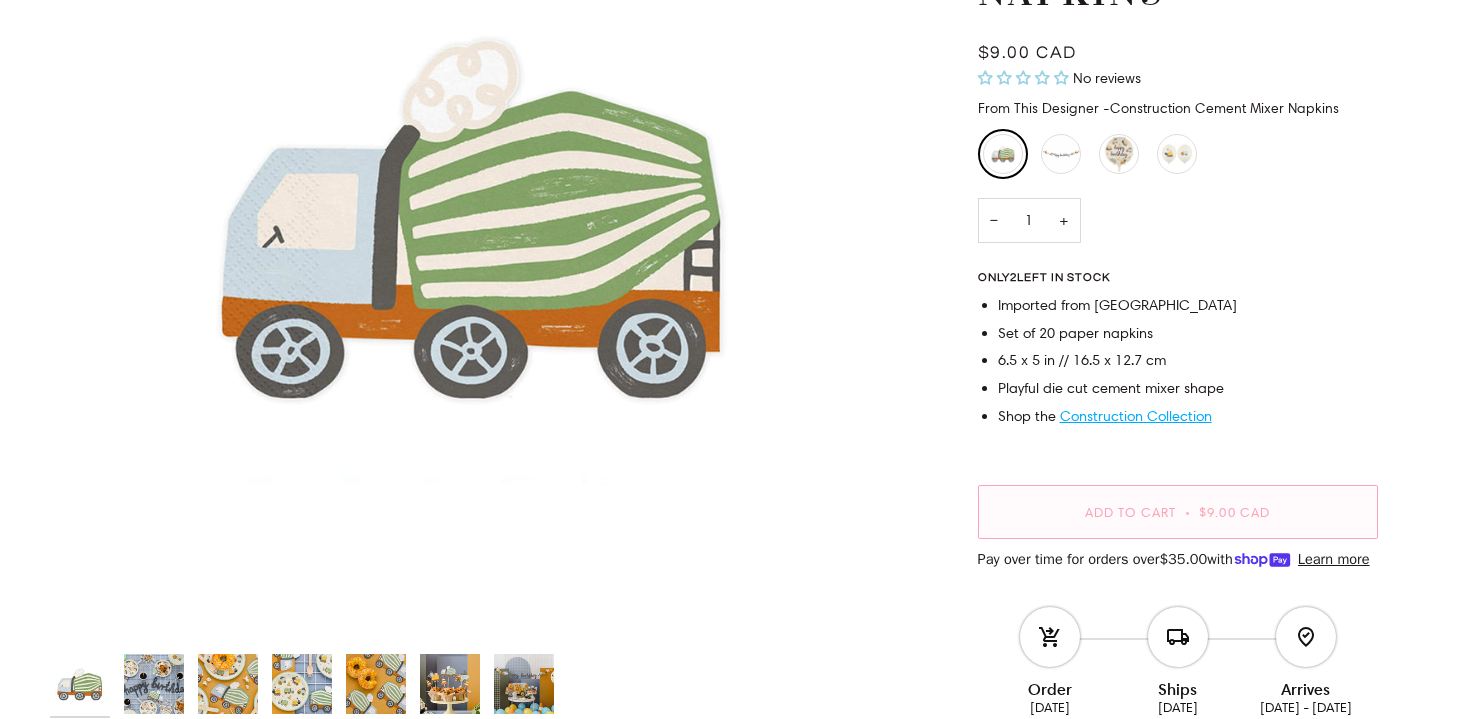 click on "Add to Cart
•
$9.00 CAD" at bounding box center [1178, 512] 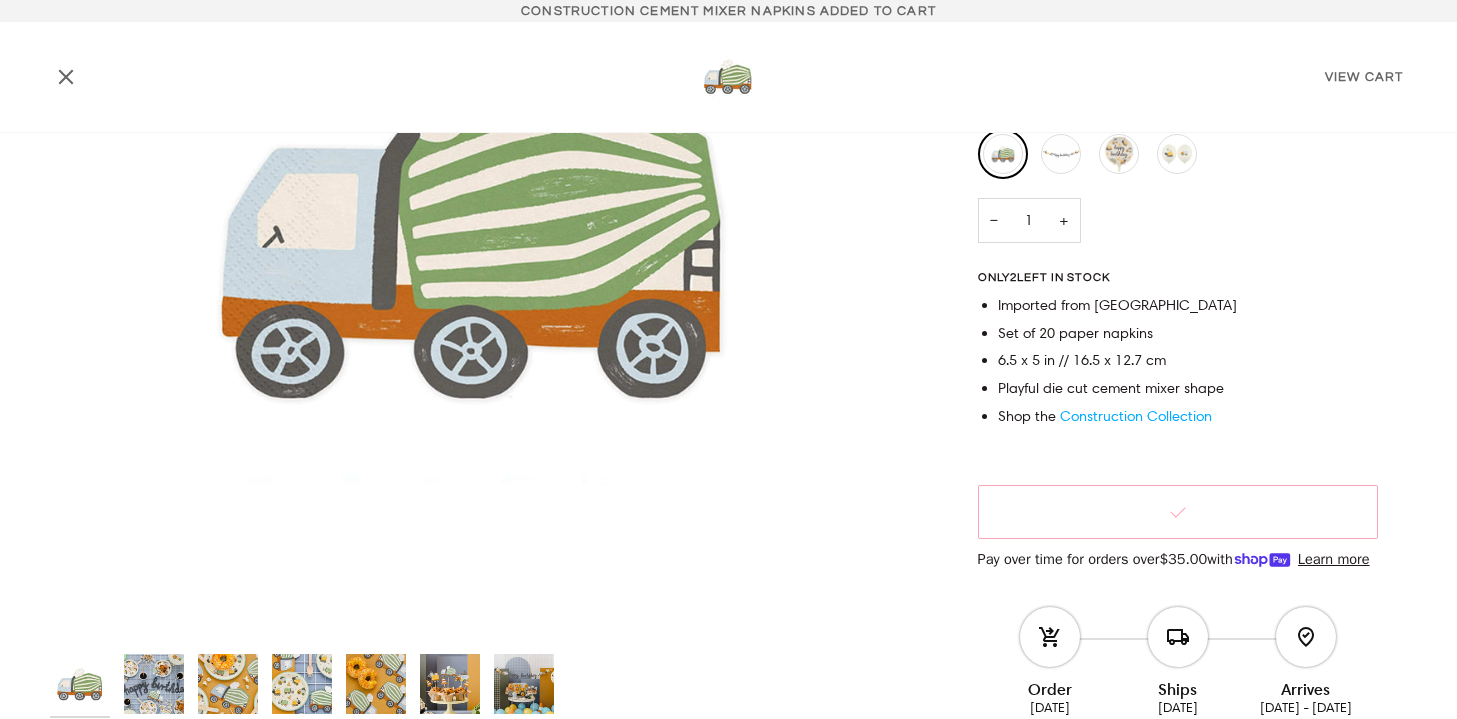 click on "Construction Collection" at bounding box center [1136, 416] 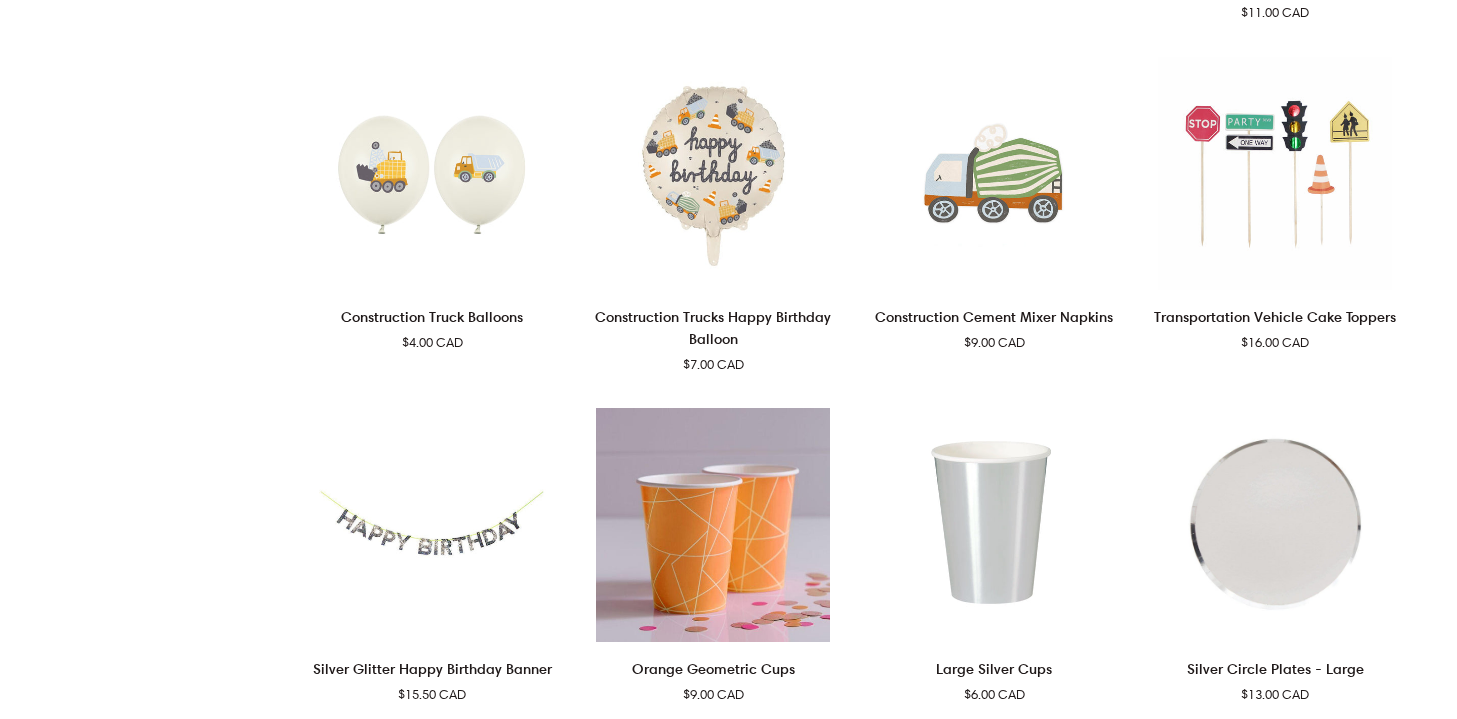 scroll, scrollTop: 878, scrollLeft: 0, axis: vertical 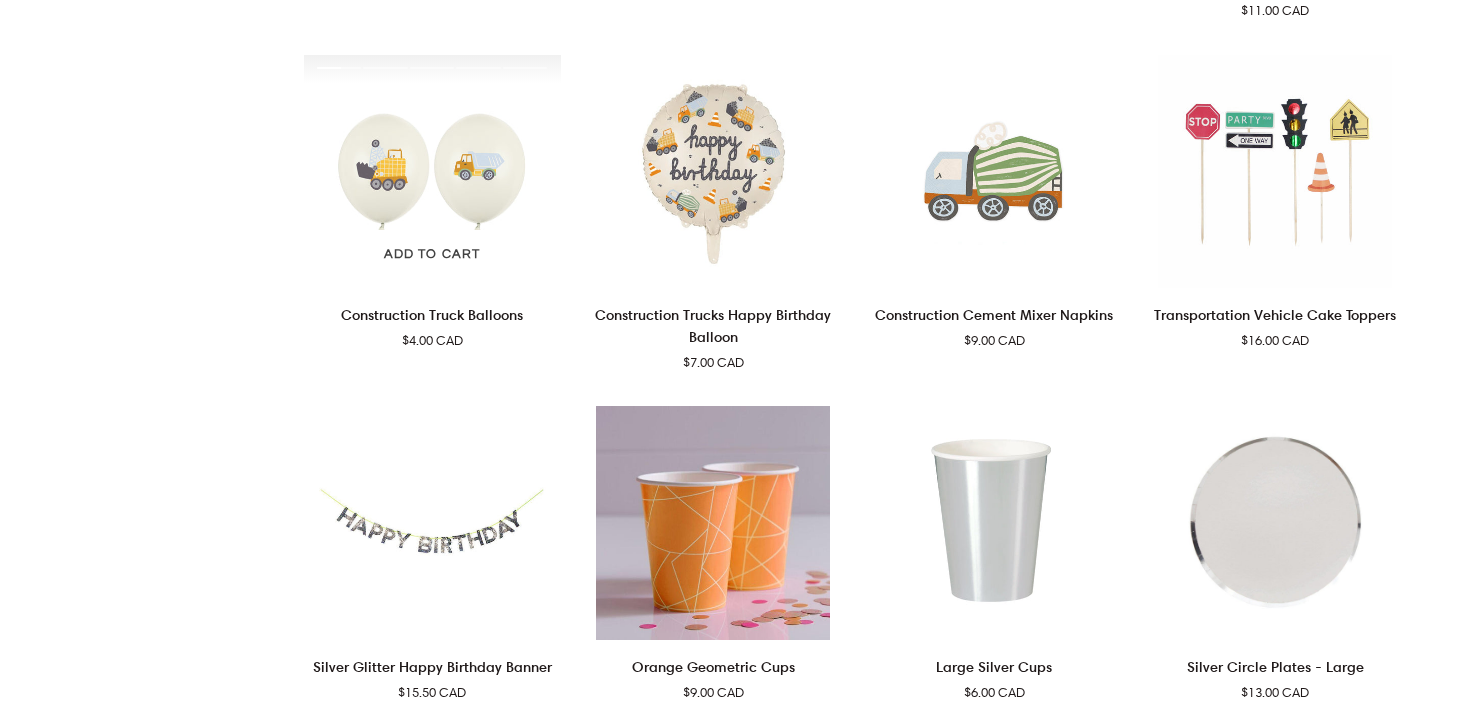 click at bounding box center (432, 172) 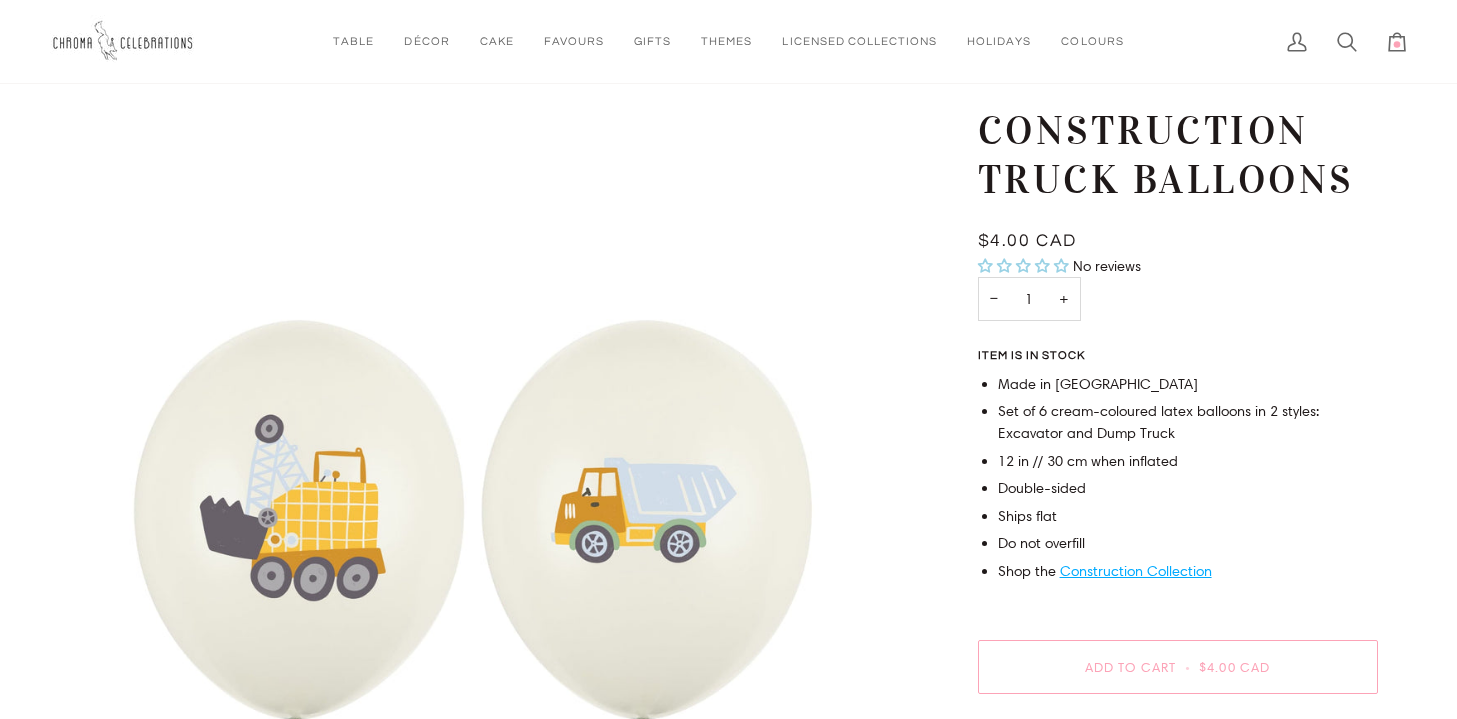 scroll, scrollTop: 0, scrollLeft: 0, axis: both 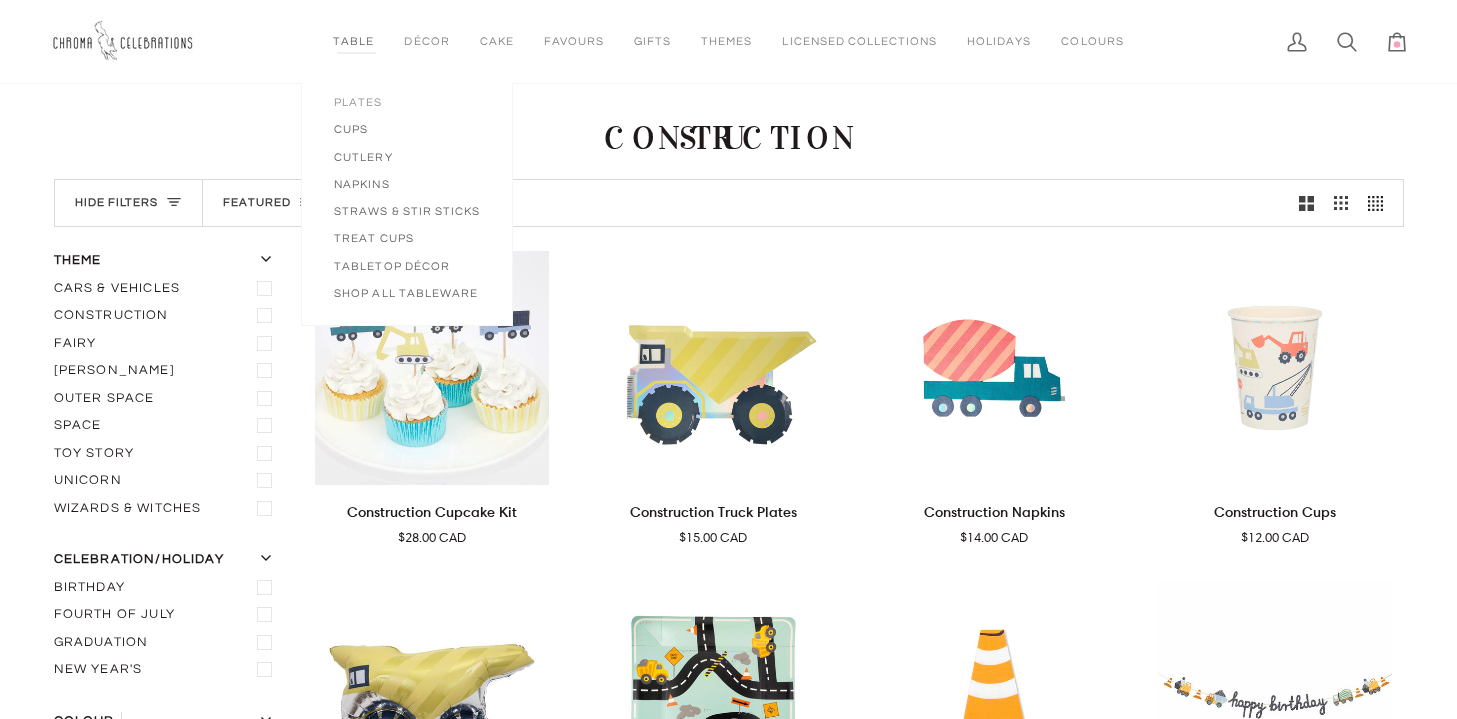 click on "Plates" at bounding box center [407, 102] 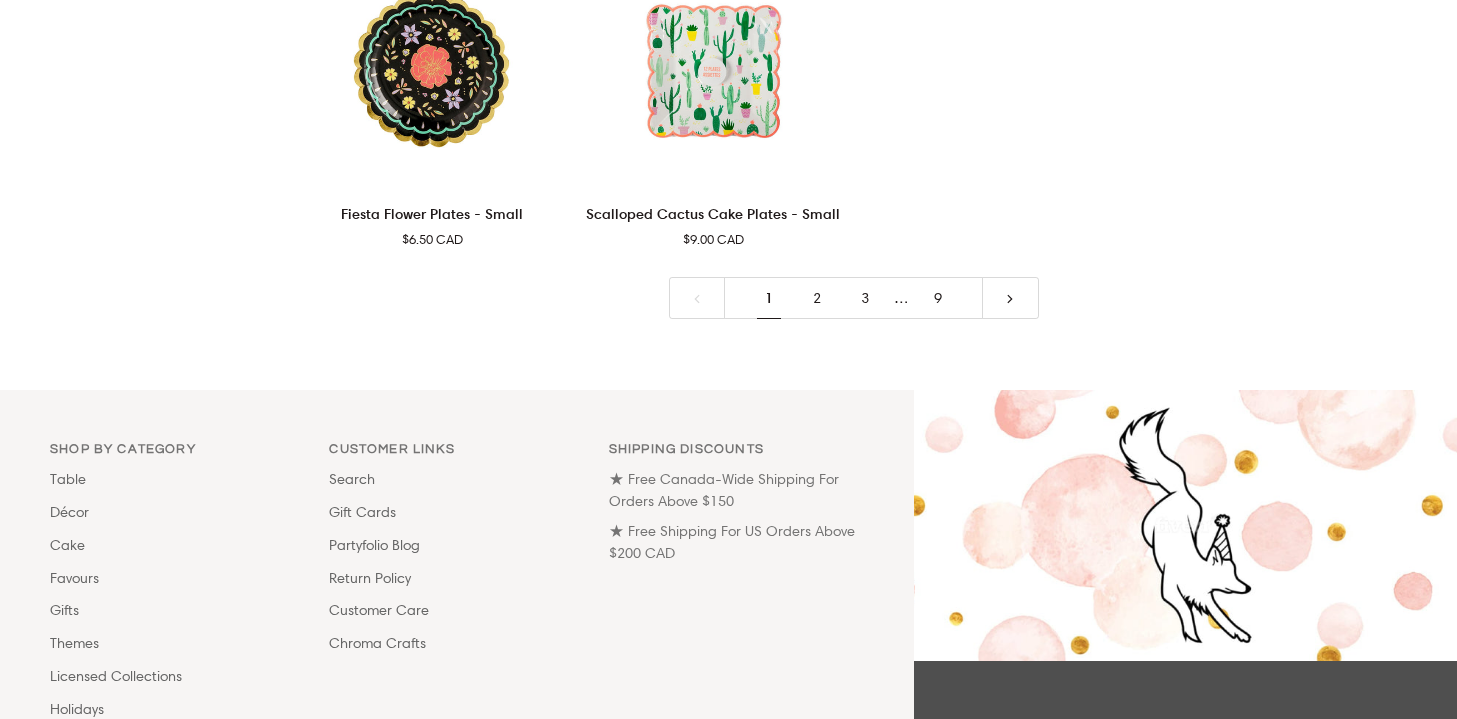 scroll, scrollTop: 4295, scrollLeft: 0, axis: vertical 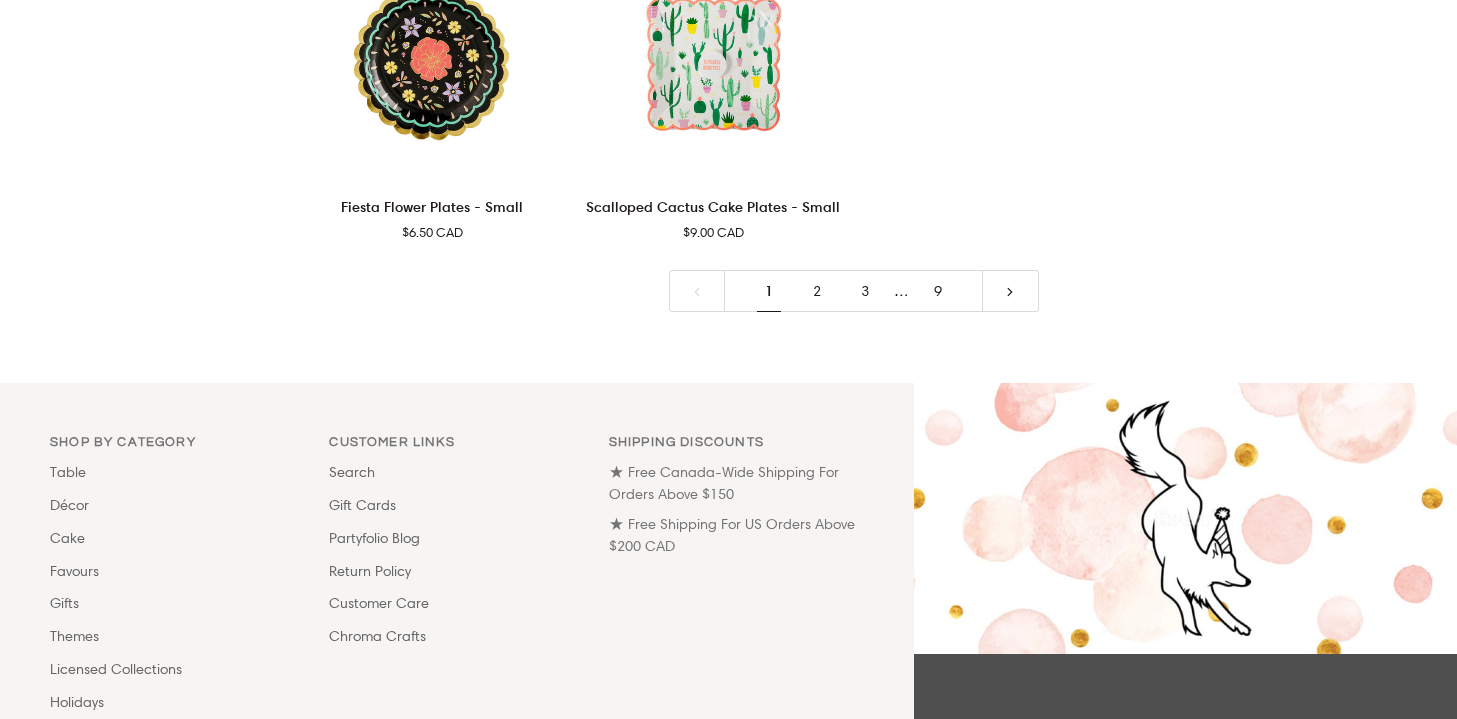 click on "2" at bounding box center (817, 291) 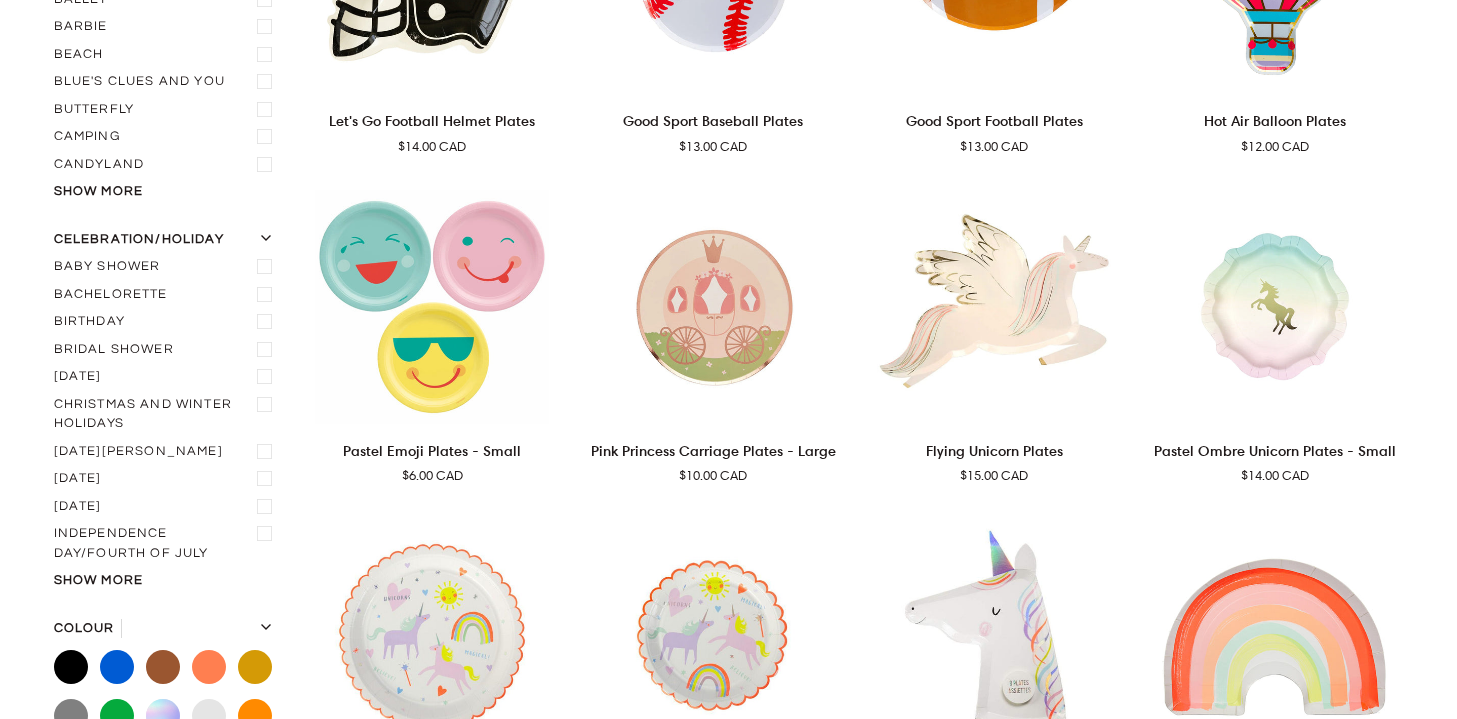 scroll, scrollTop: 159, scrollLeft: 0, axis: vertical 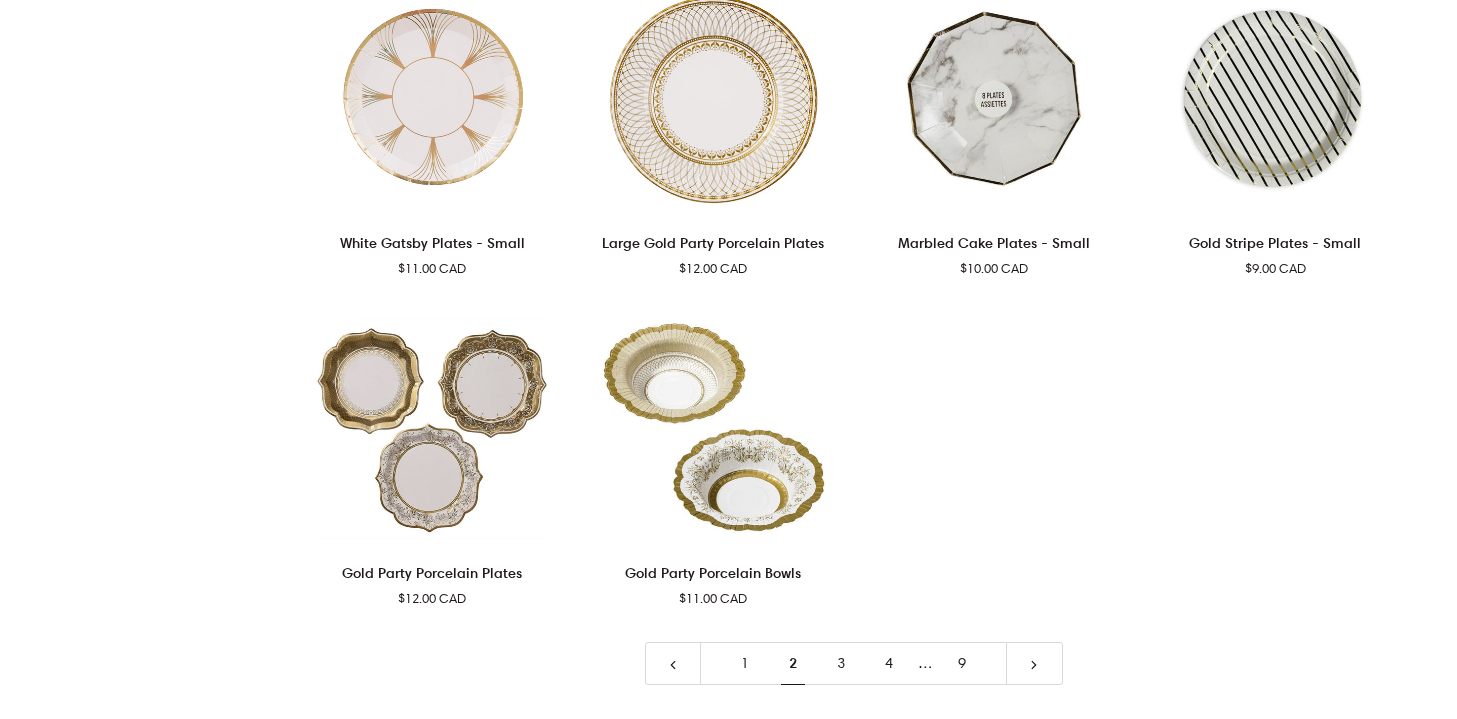 click on "3" at bounding box center [841, 663] 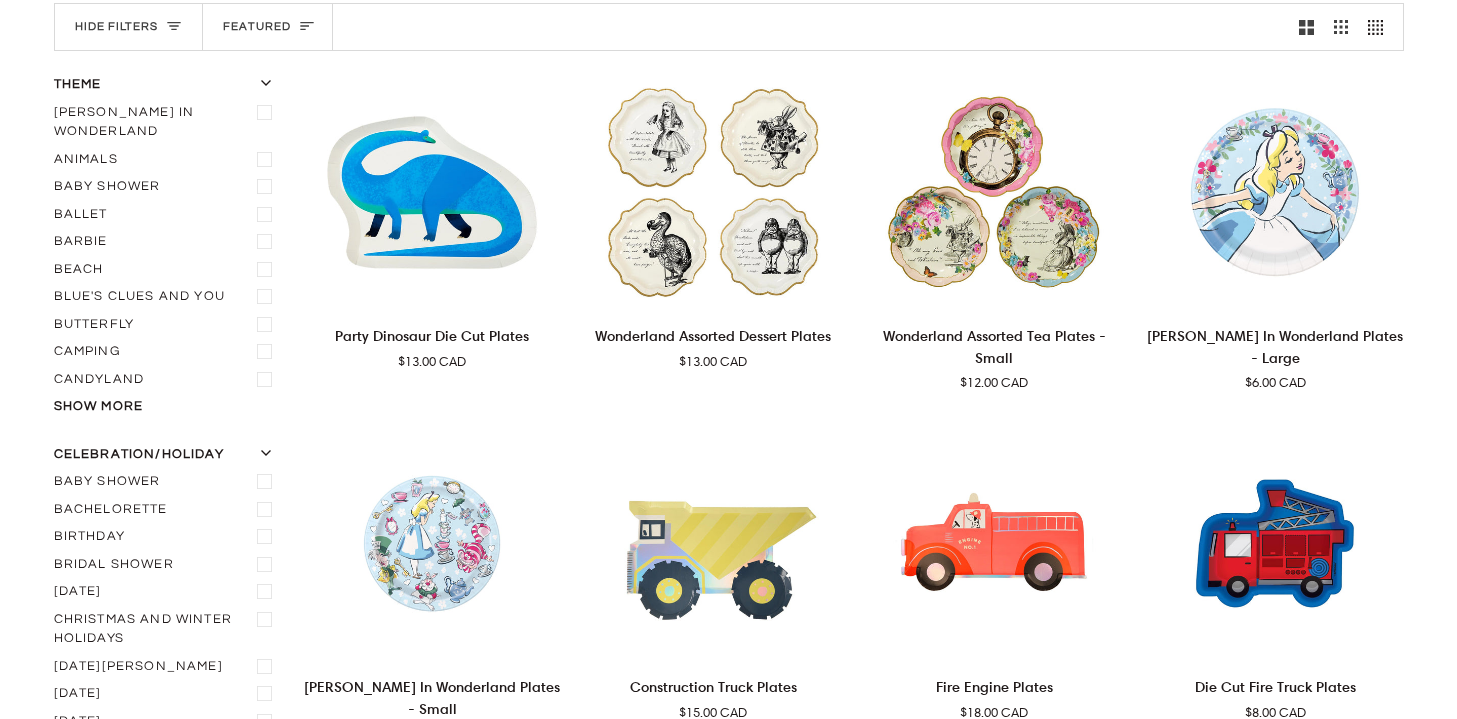 scroll, scrollTop: 159, scrollLeft: 0, axis: vertical 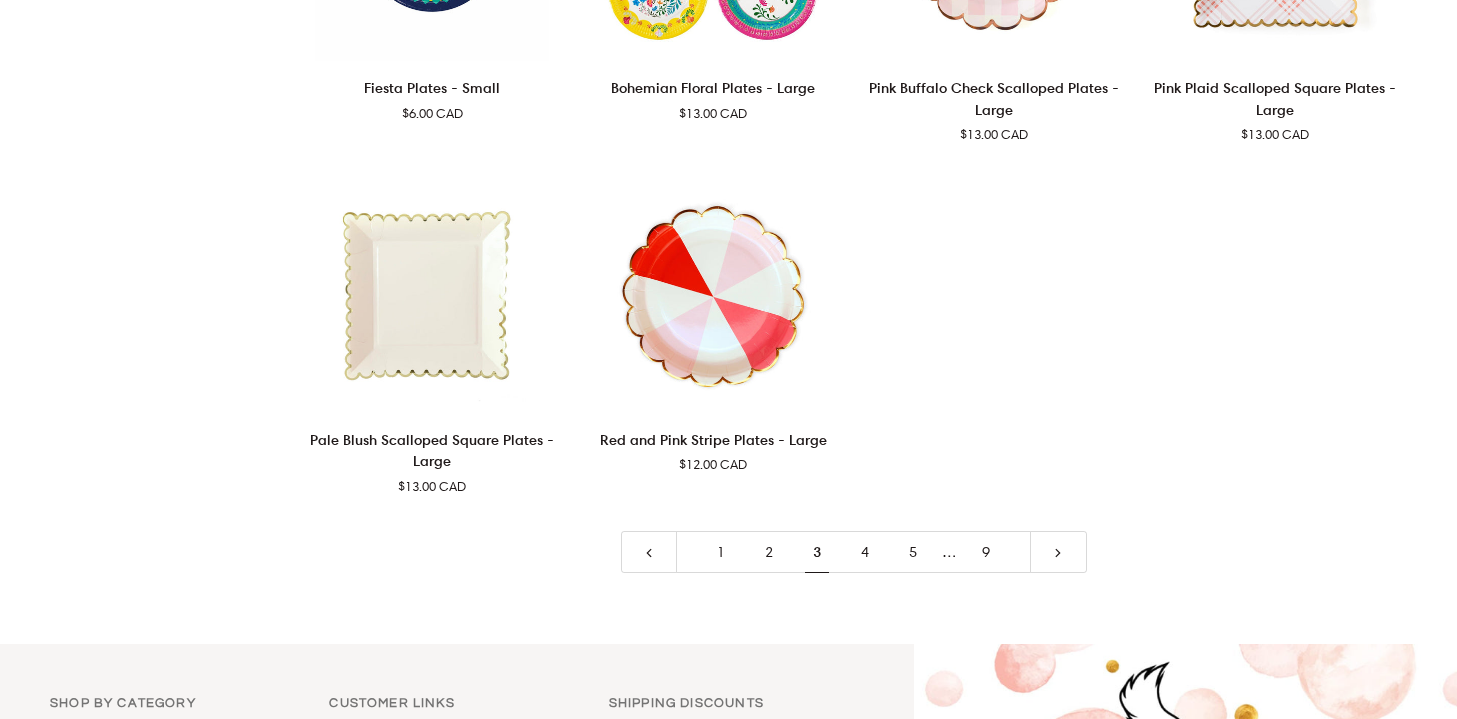 click on "4" at bounding box center (865, 552) 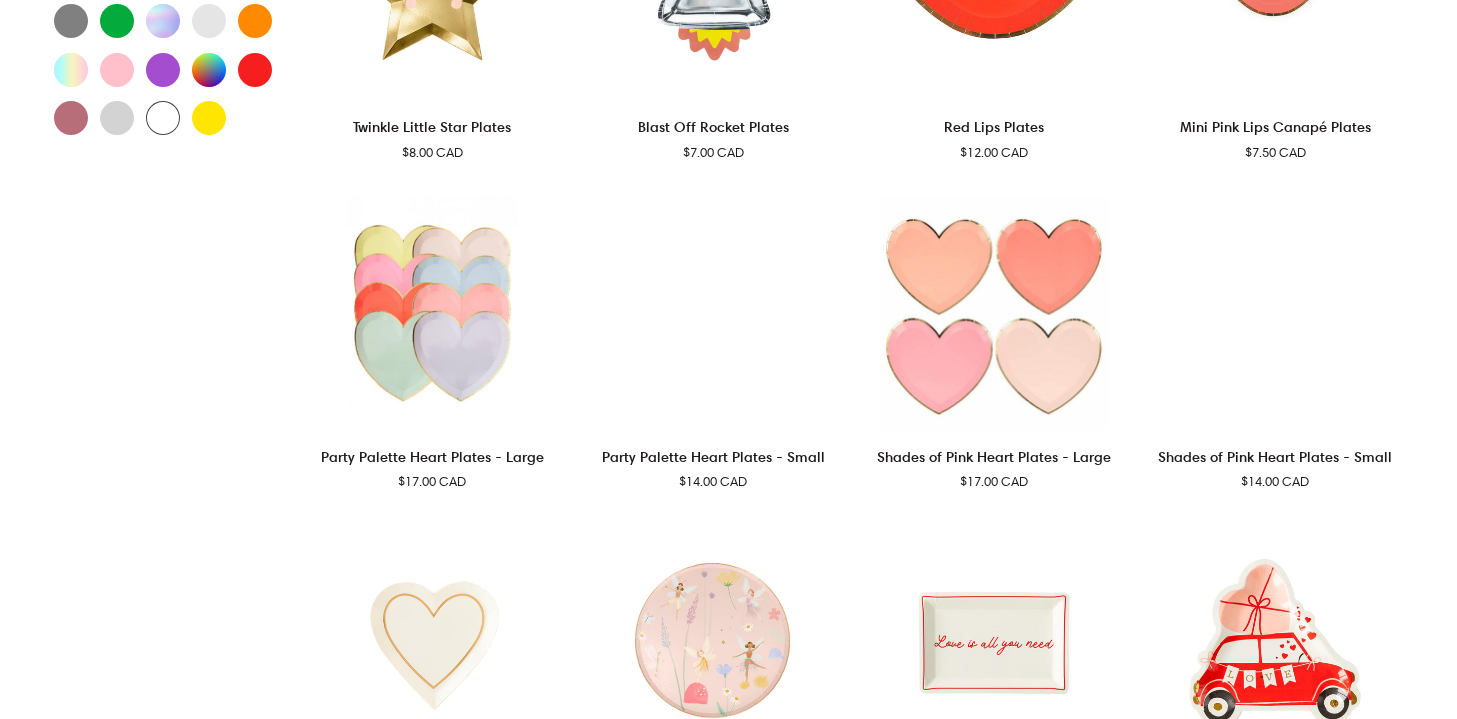 scroll, scrollTop: 159, scrollLeft: 0, axis: vertical 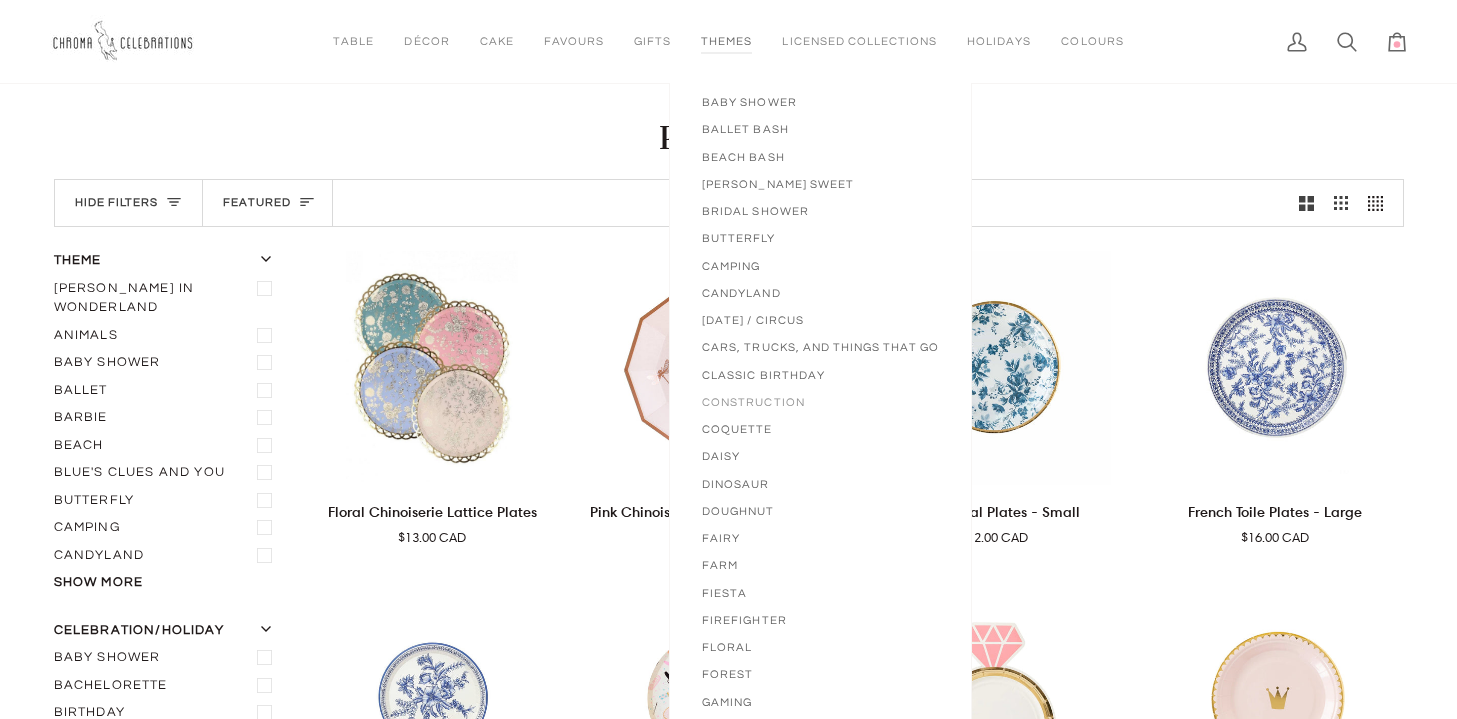 click on "Construction" at bounding box center (820, 402) 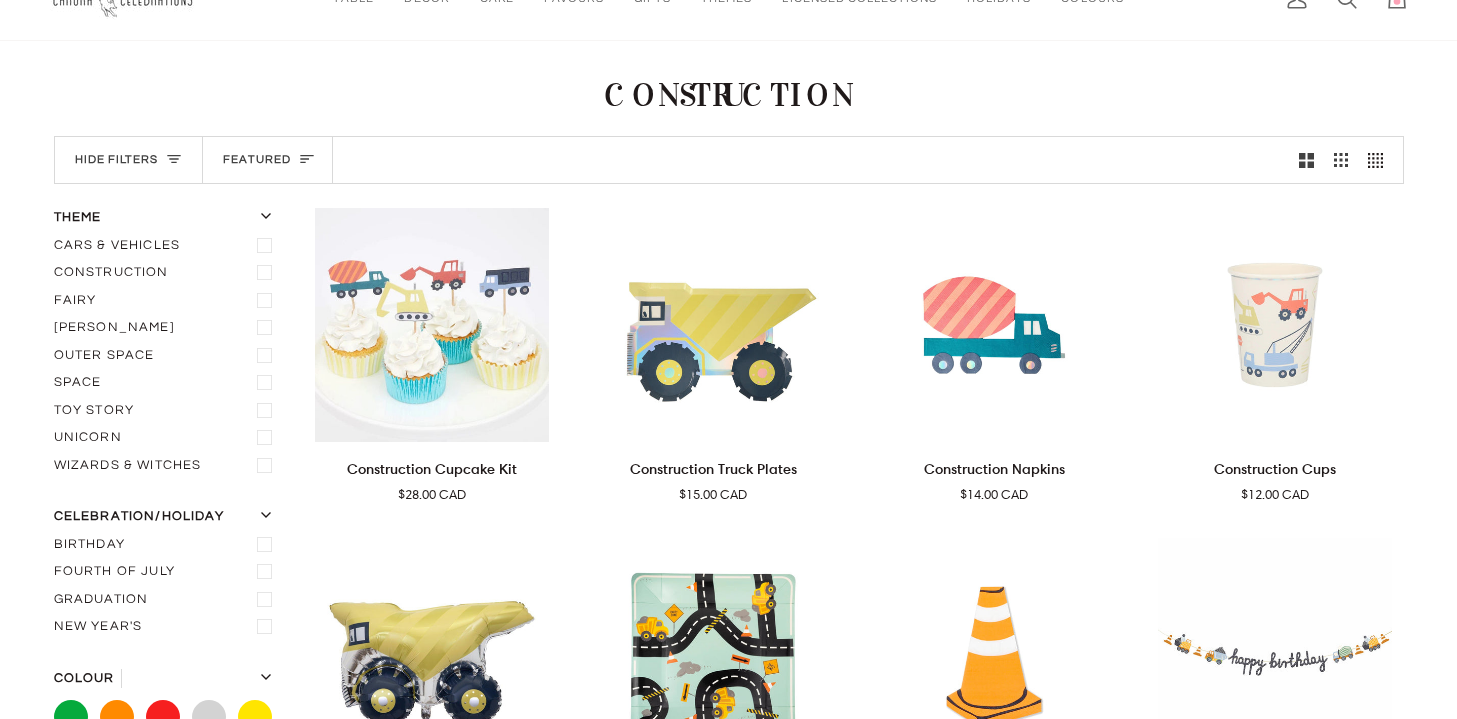 scroll, scrollTop: 45, scrollLeft: 0, axis: vertical 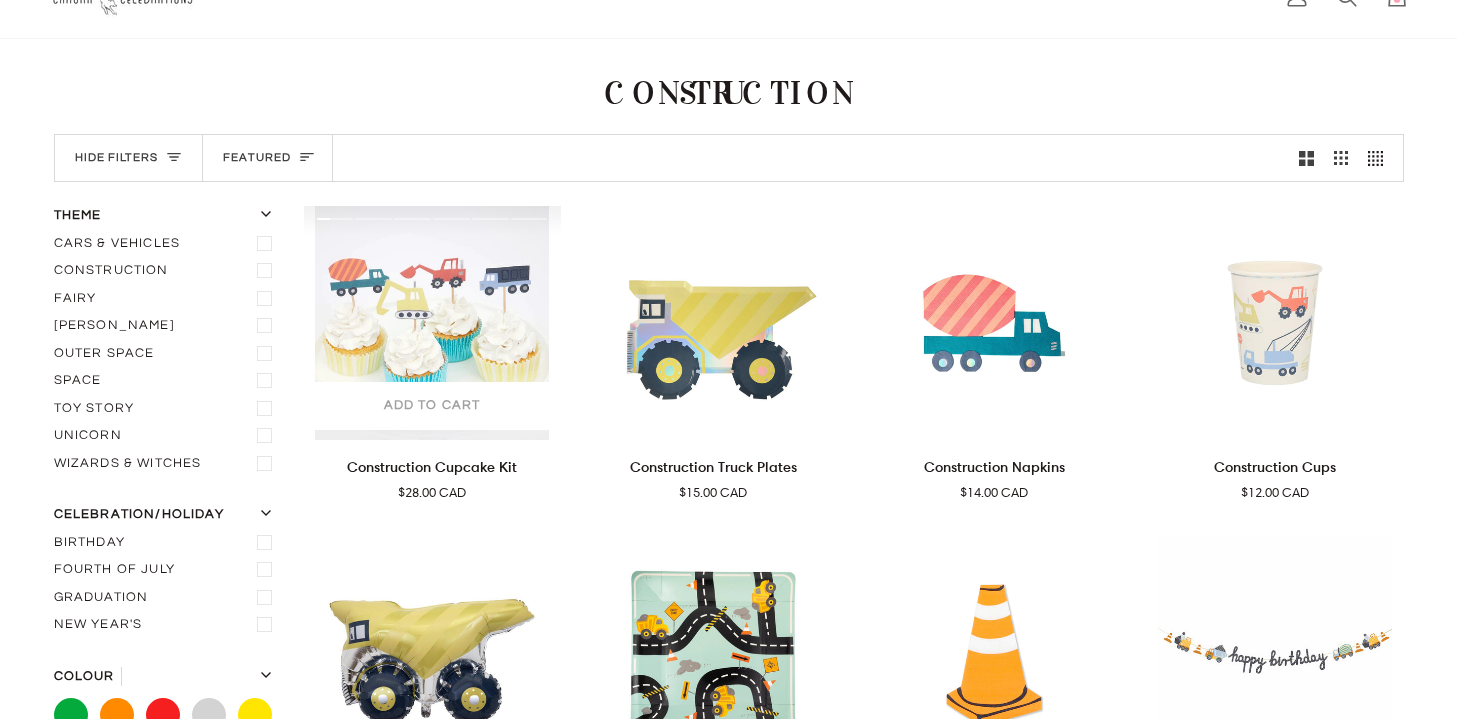 click on "Add to cart" at bounding box center (432, 406) 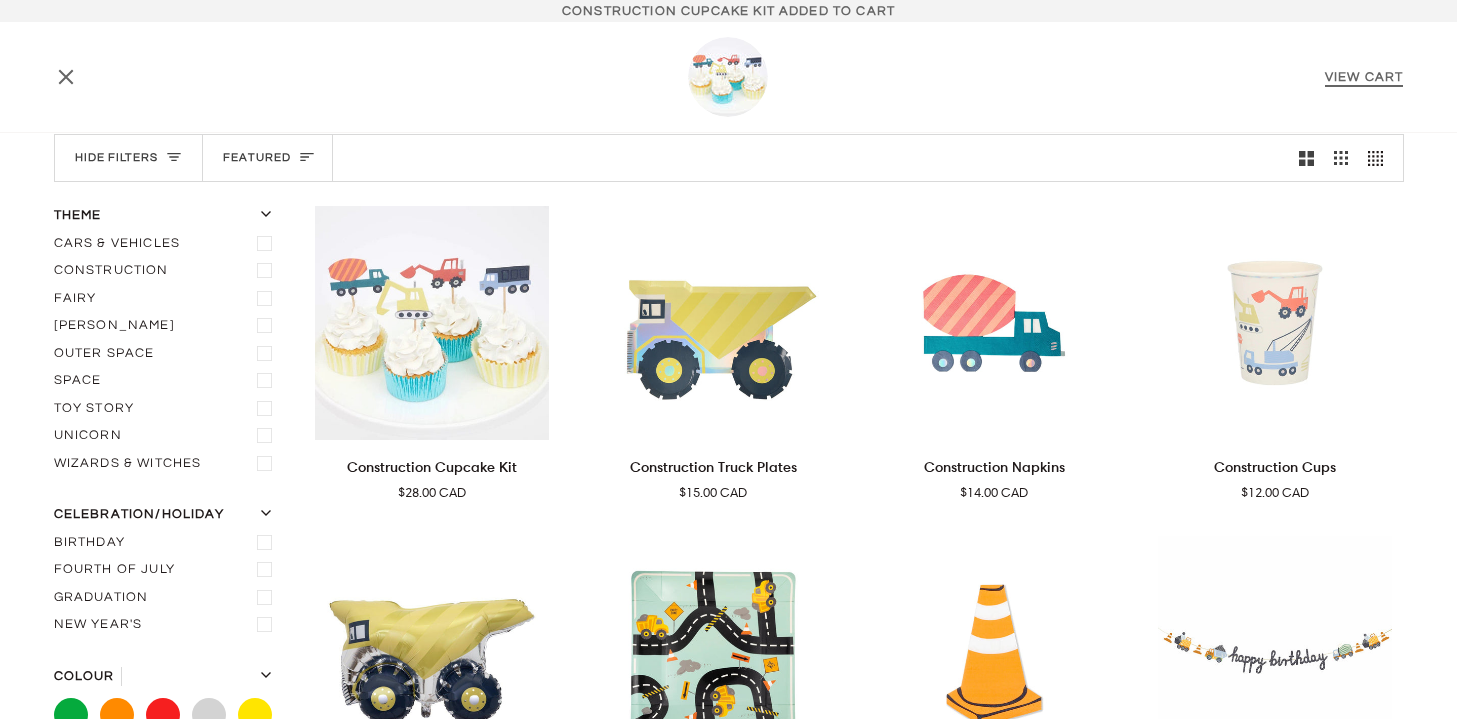 click on "View Cart" at bounding box center (1364, 77) 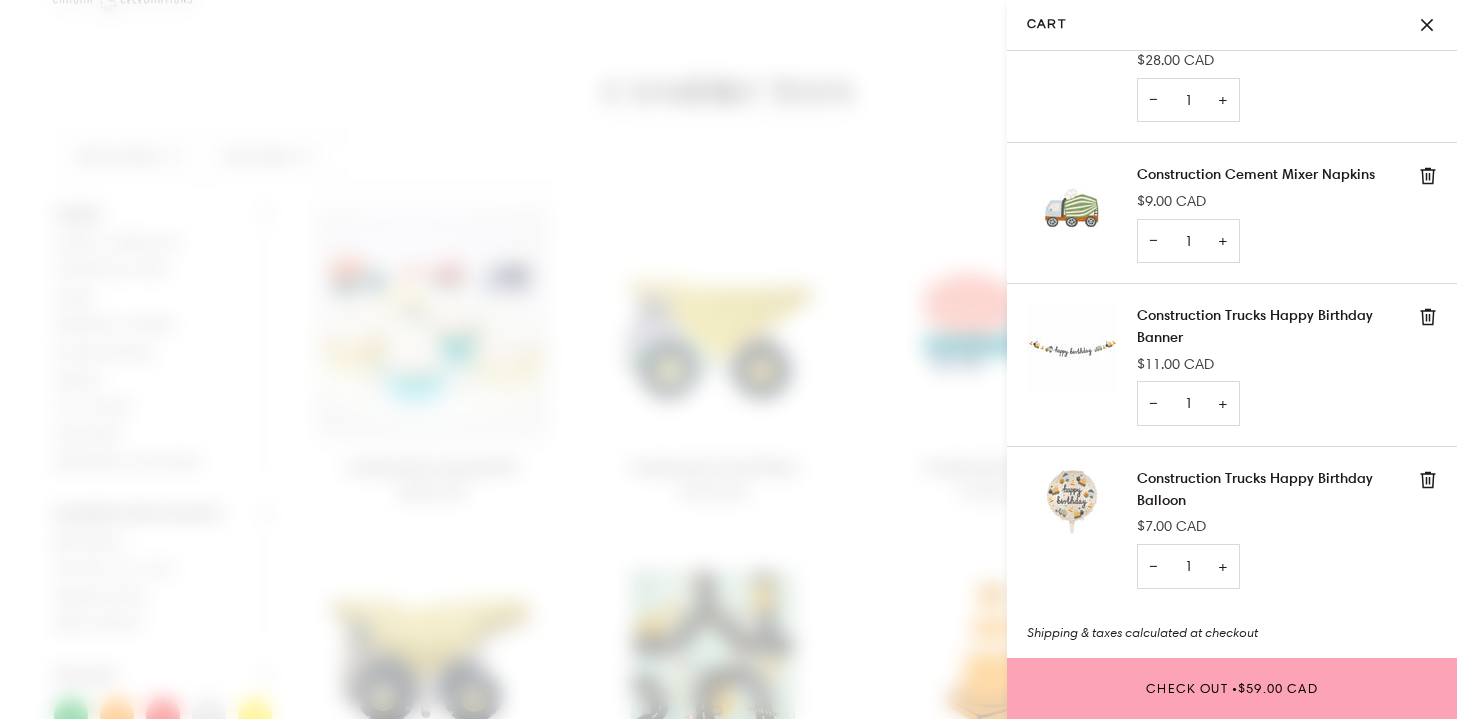 scroll, scrollTop: 0, scrollLeft: 0, axis: both 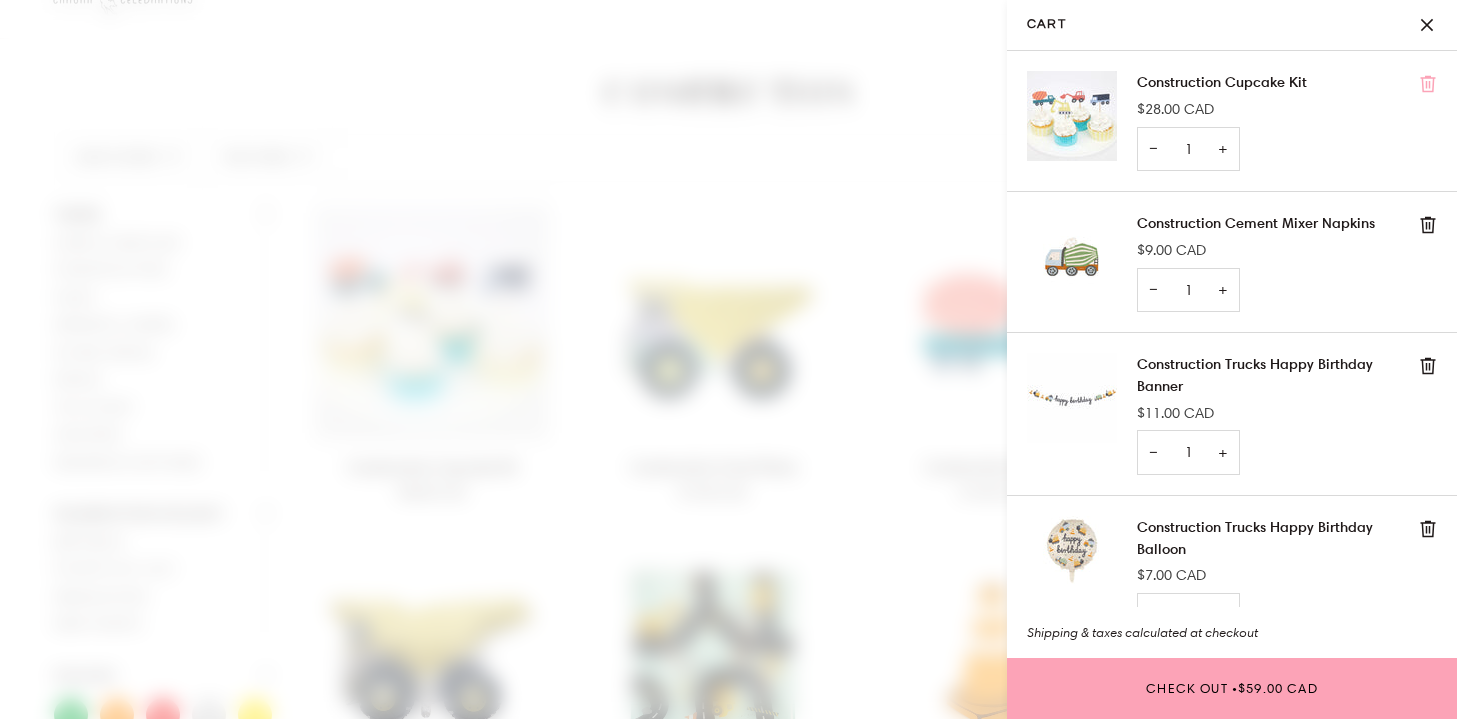 click 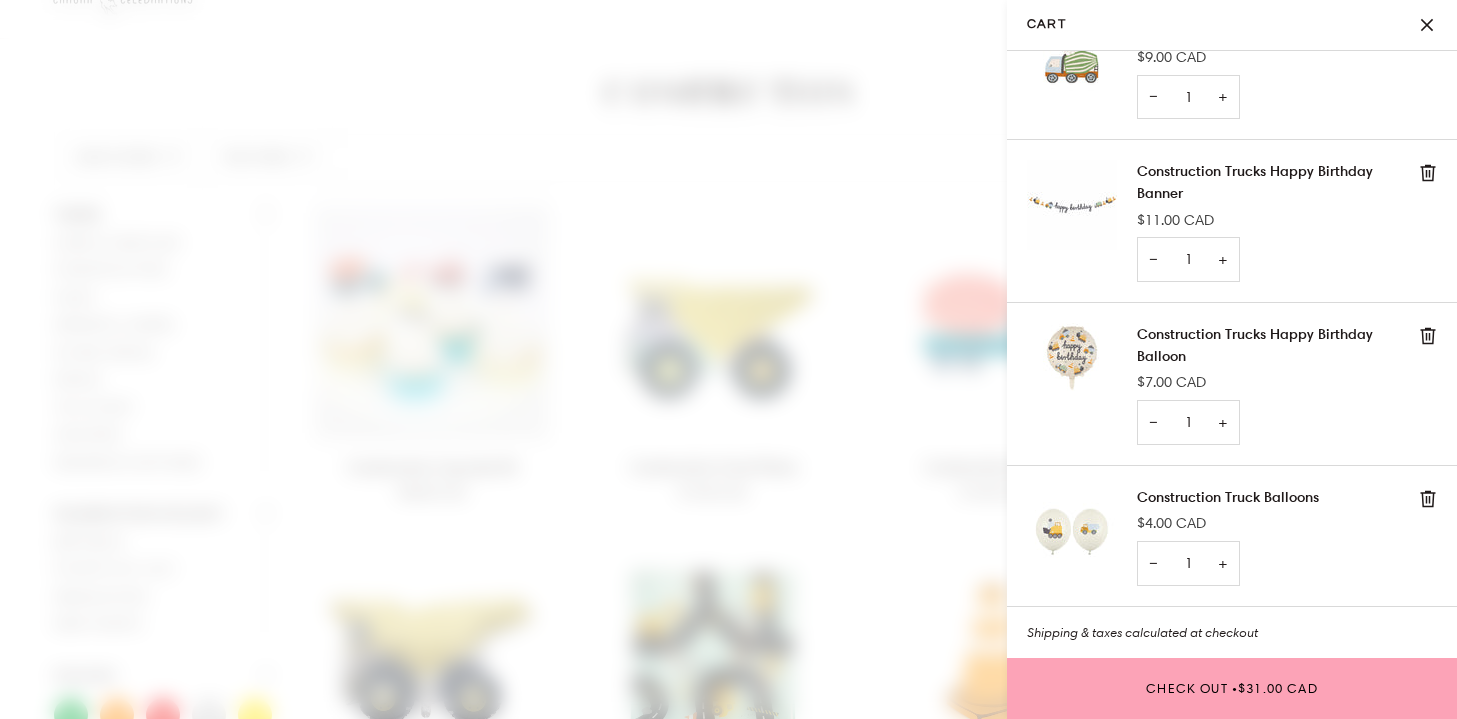 scroll, scrollTop: 0, scrollLeft: 0, axis: both 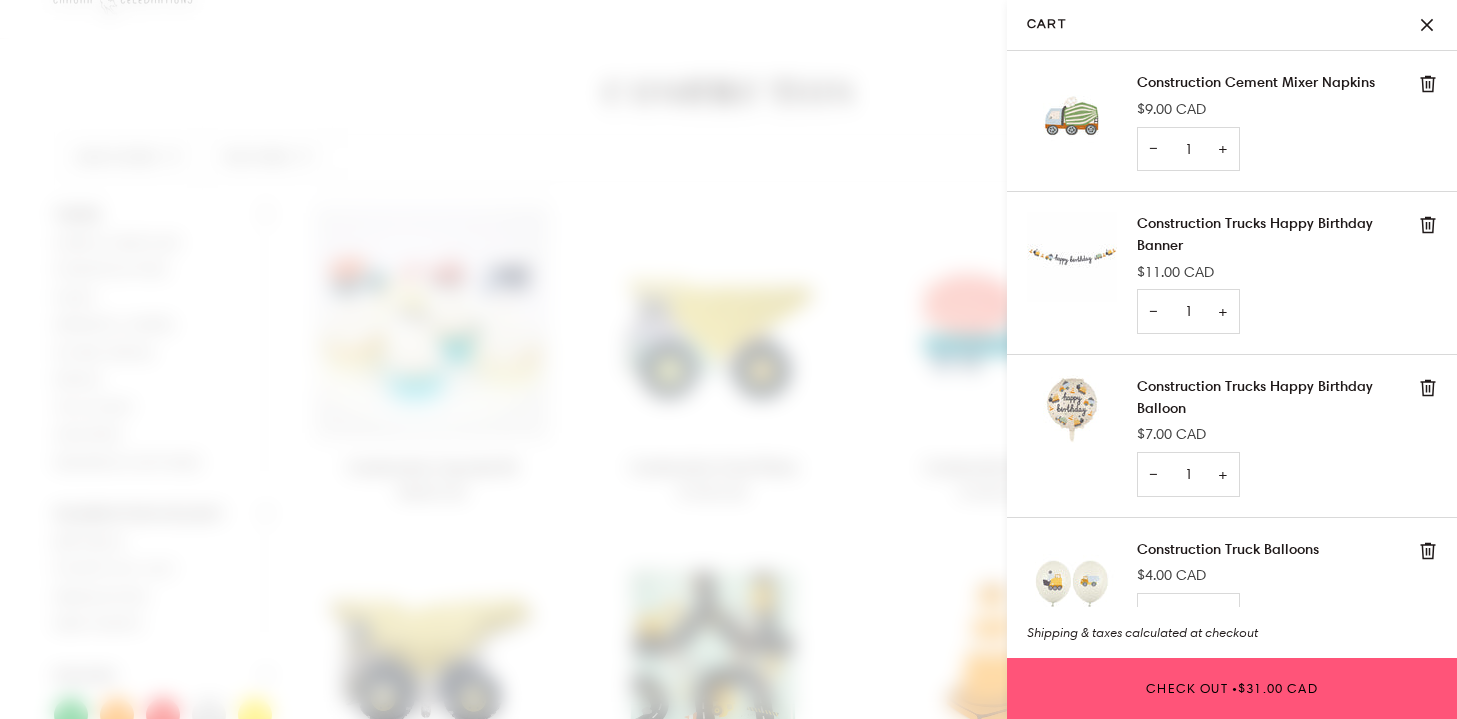 click on "Check Out •
$31.00 CAD" at bounding box center [1232, 688] 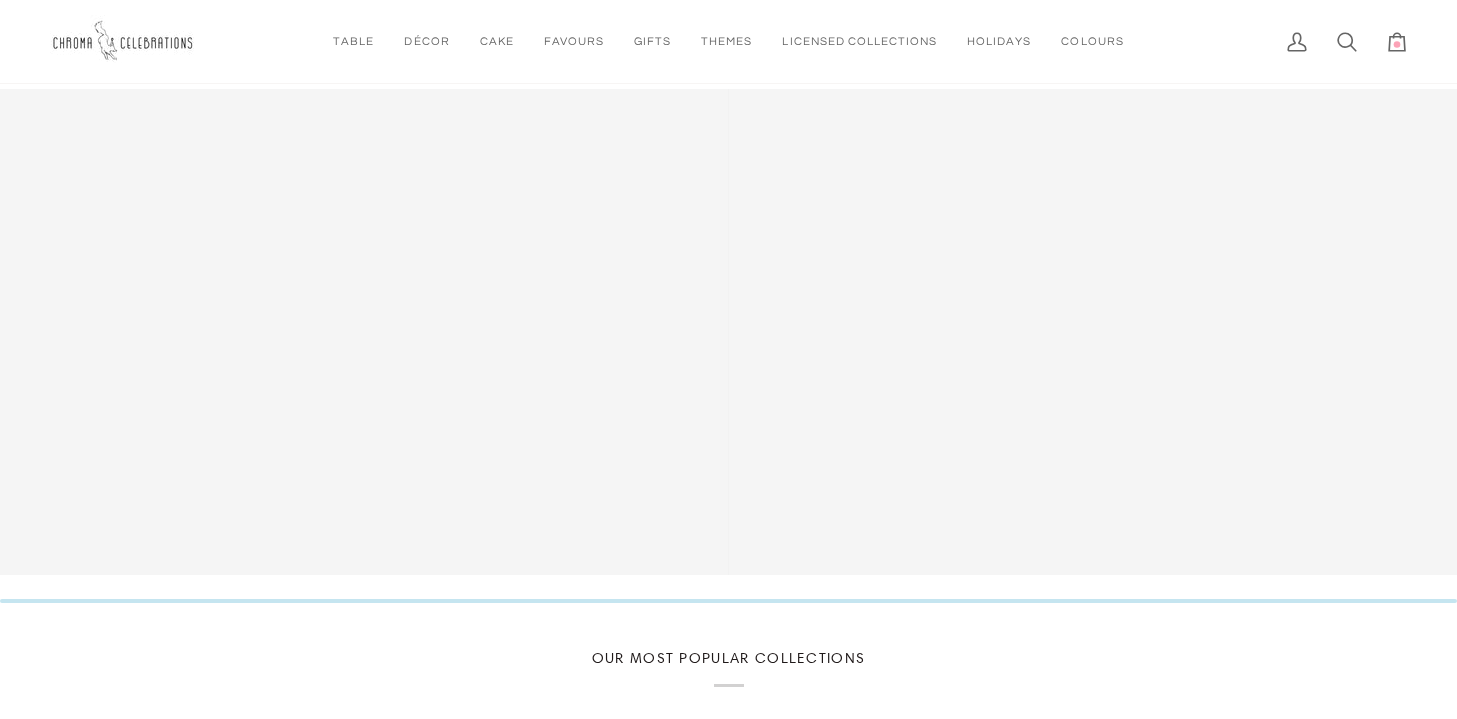 scroll, scrollTop: 0, scrollLeft: 0, axis: both 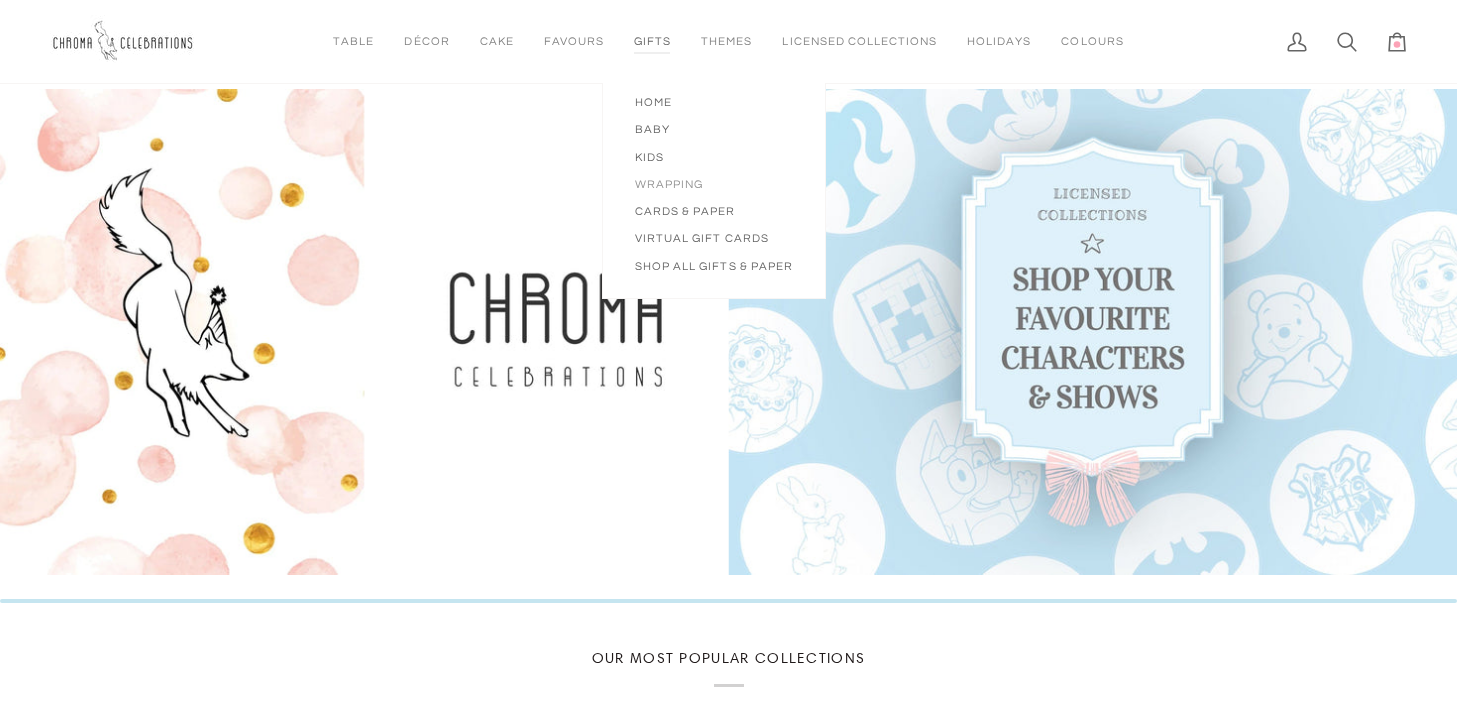 click on "Wrapping" at bounding box center (714, 184) 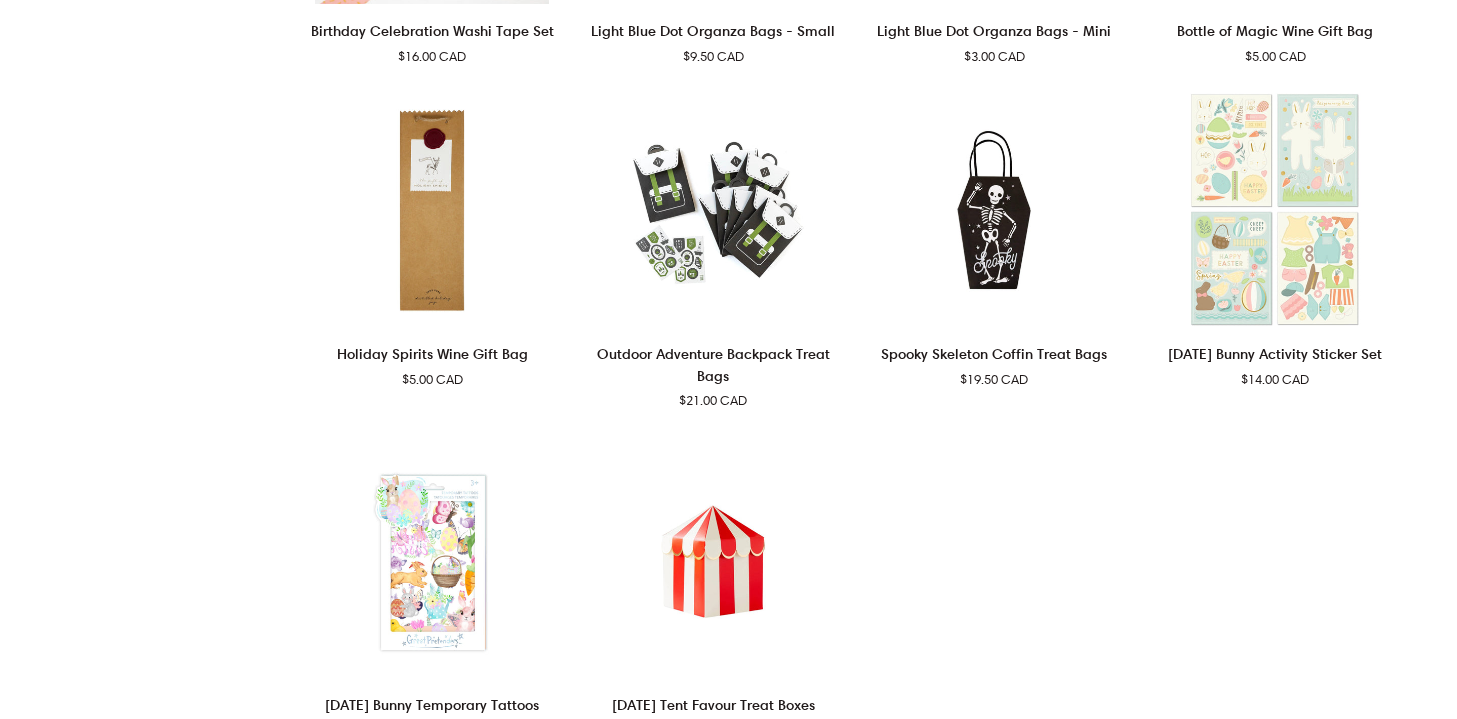 scroll, scrollTop: 0, scrollLeft: 0, axis: both 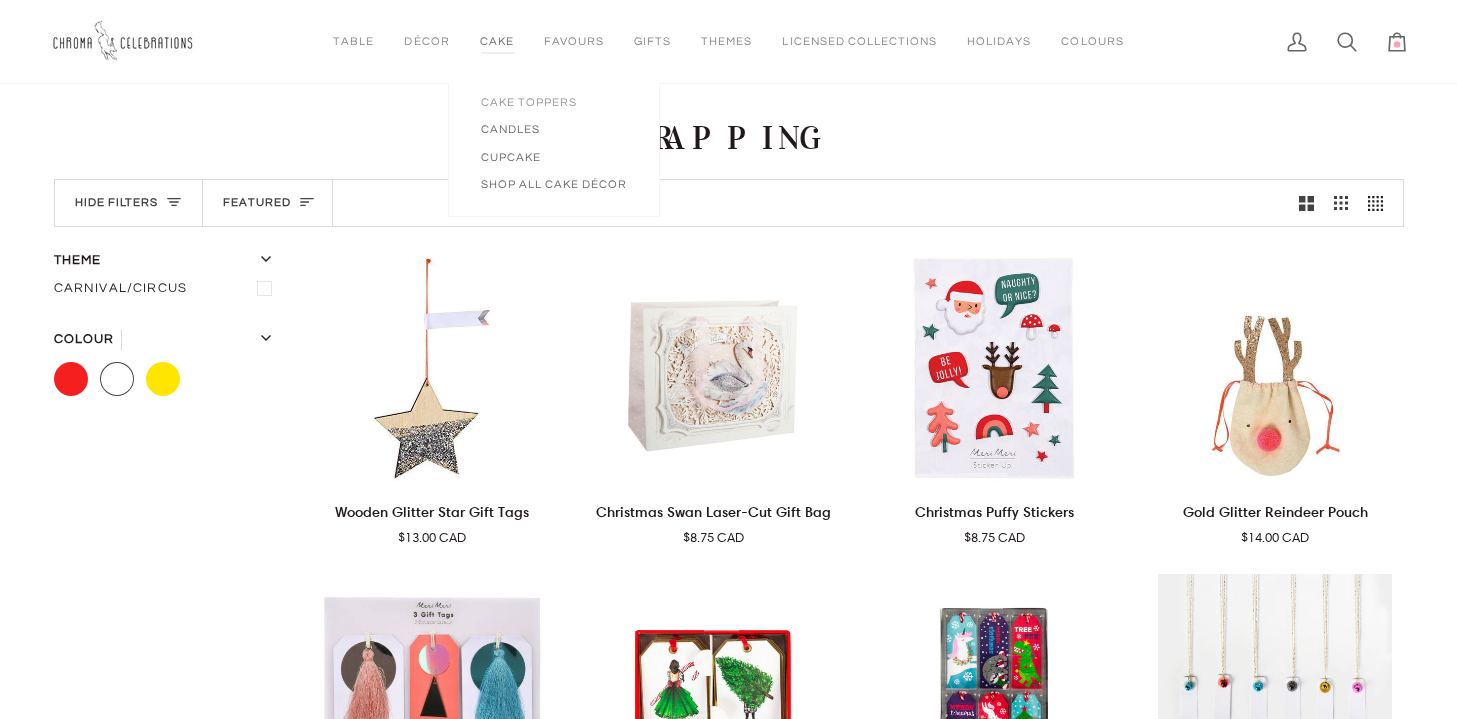 click on "Cake Toppers" at bounding box center [554, 102] 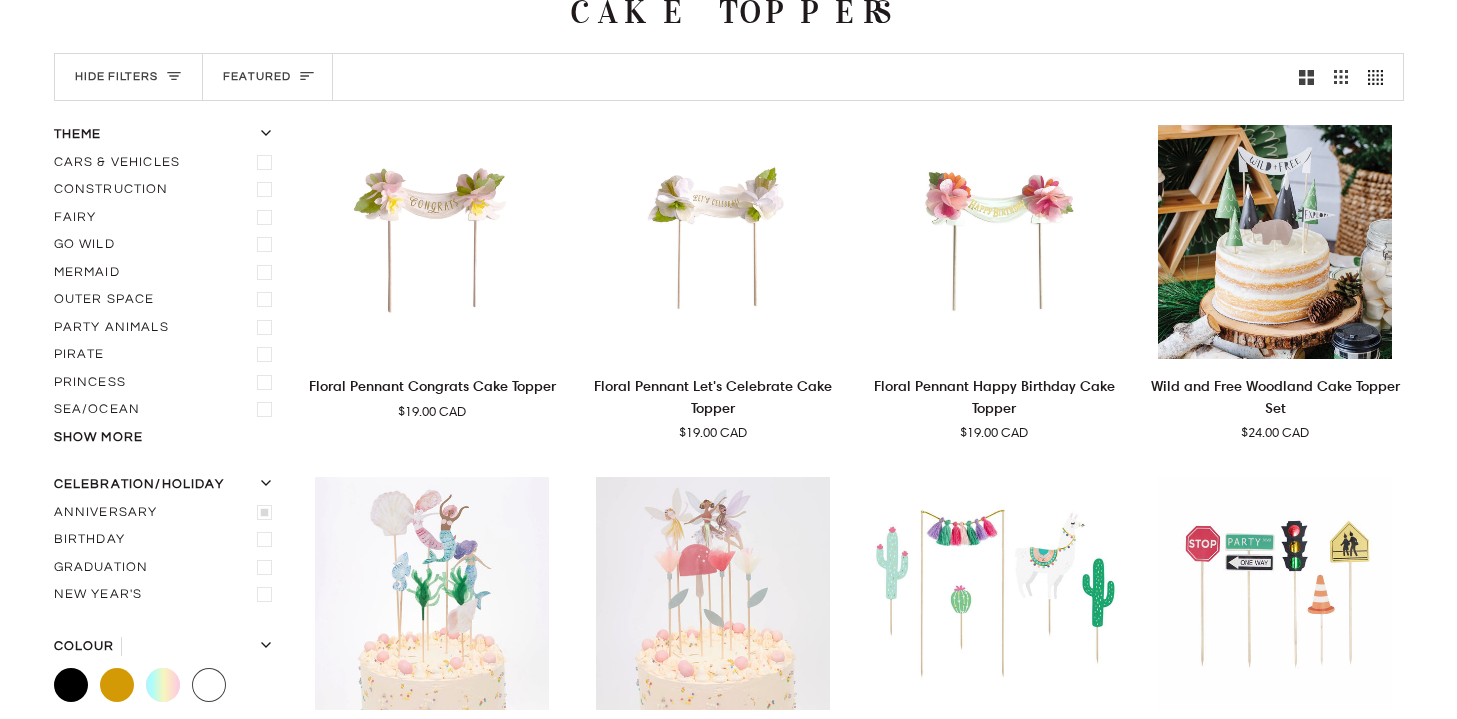 scroll, scrollTop: 128, scrollLeft: 0, axis: vertical 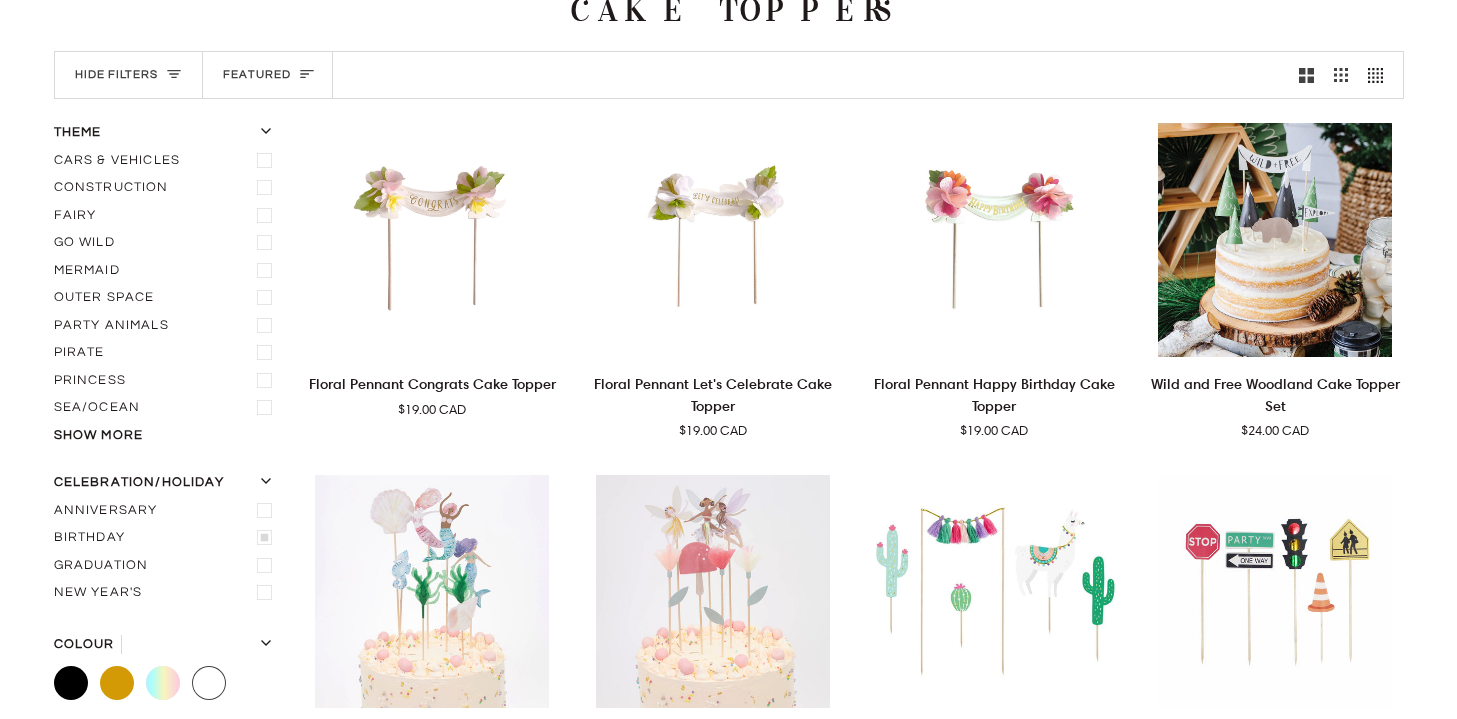 click on "Birthday" at bounding box center [167, 538] 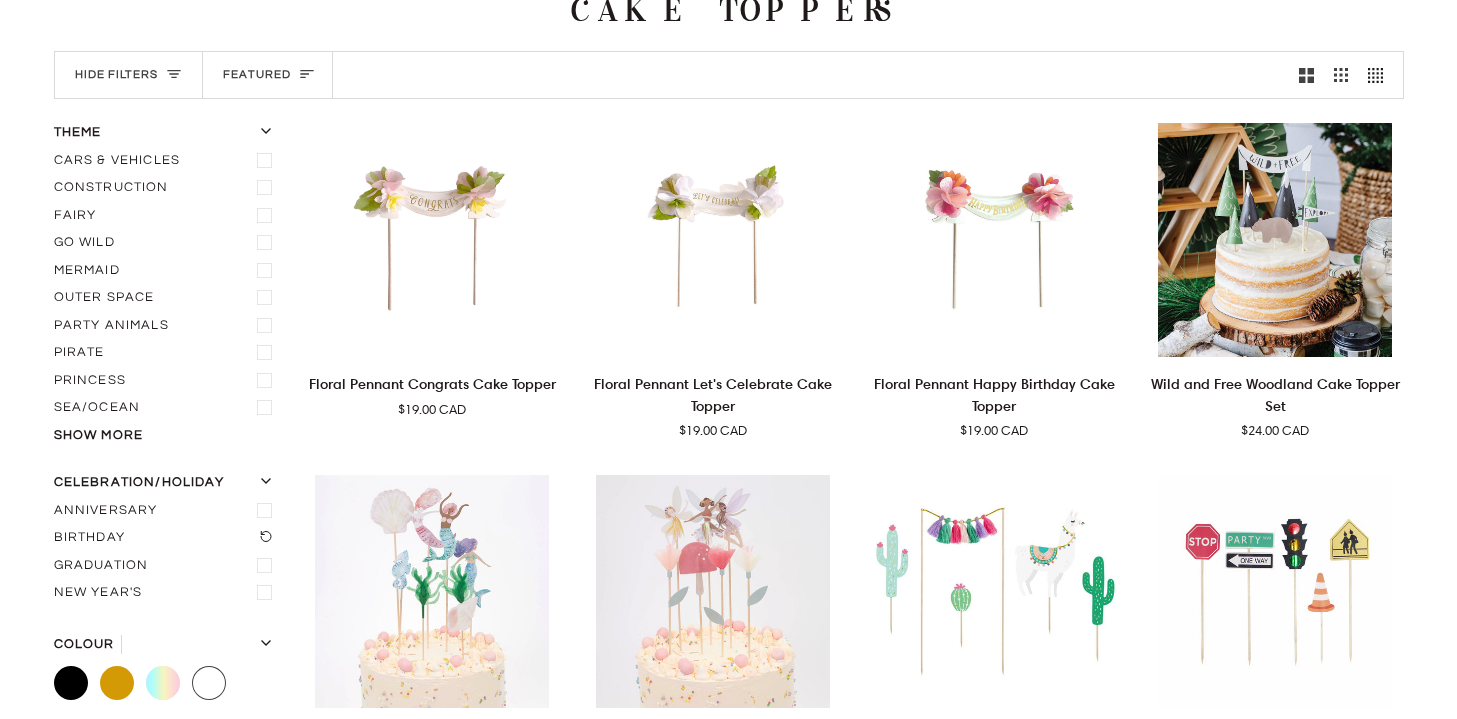 scroll, scrollTop: 159, scrollLeft: 0, axis: vertical 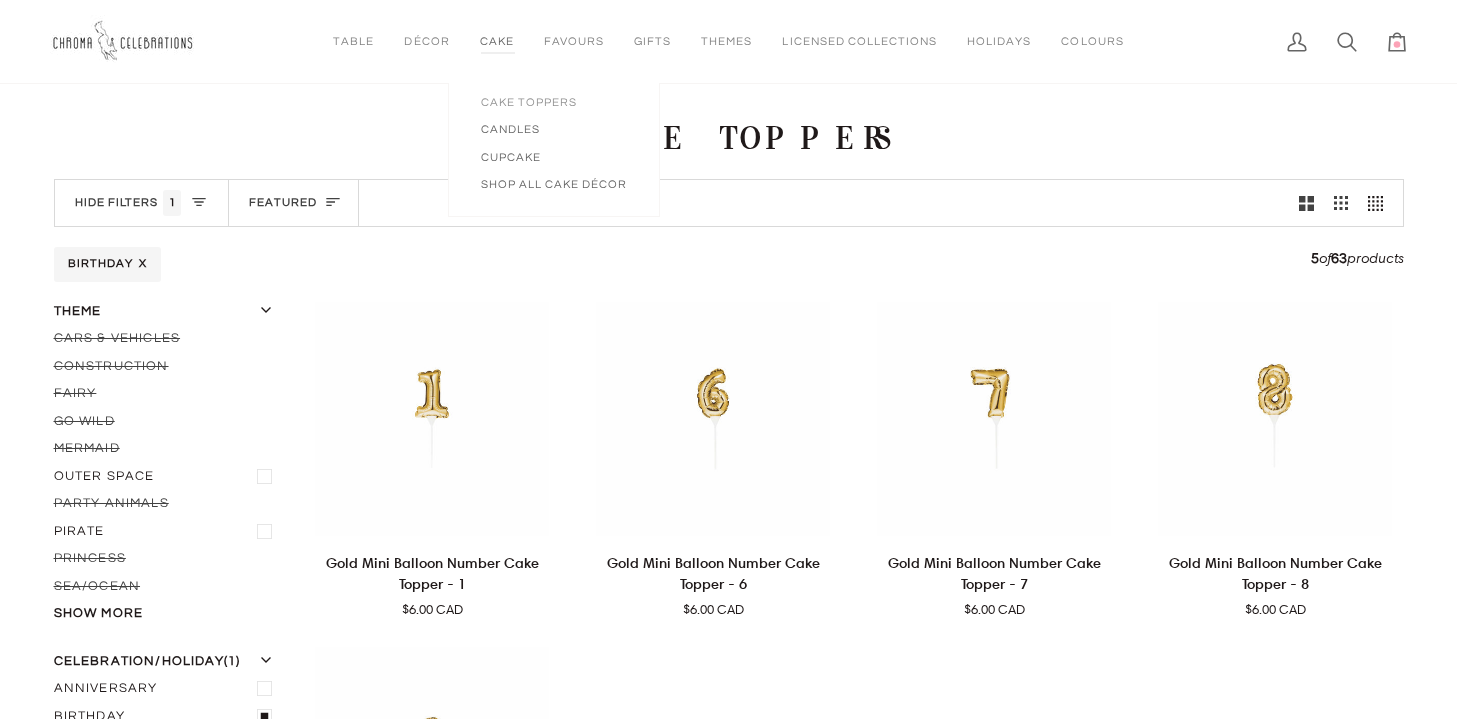click on "Cake Toppers" at bounding box center [554, 102] 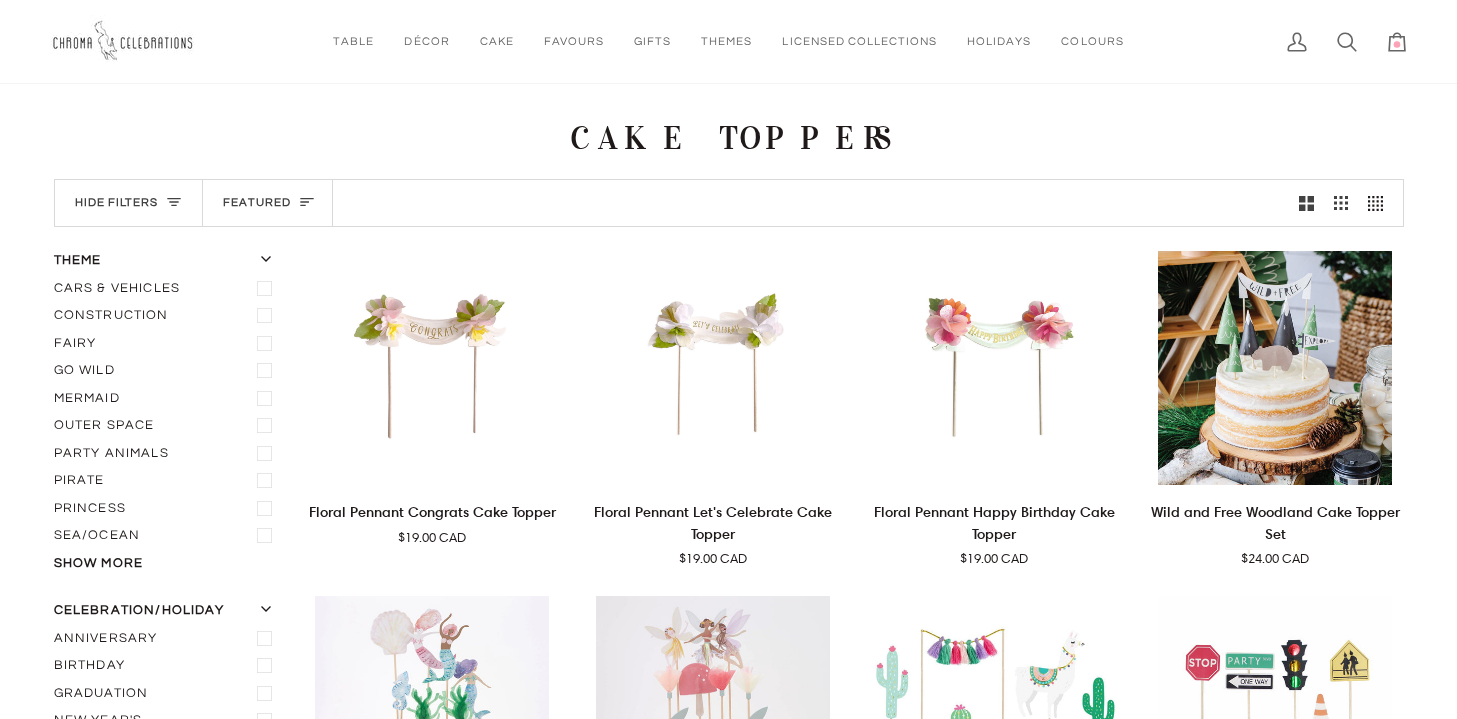 scroll, scrollTop: 0, scrollLeft: 0, axis: both 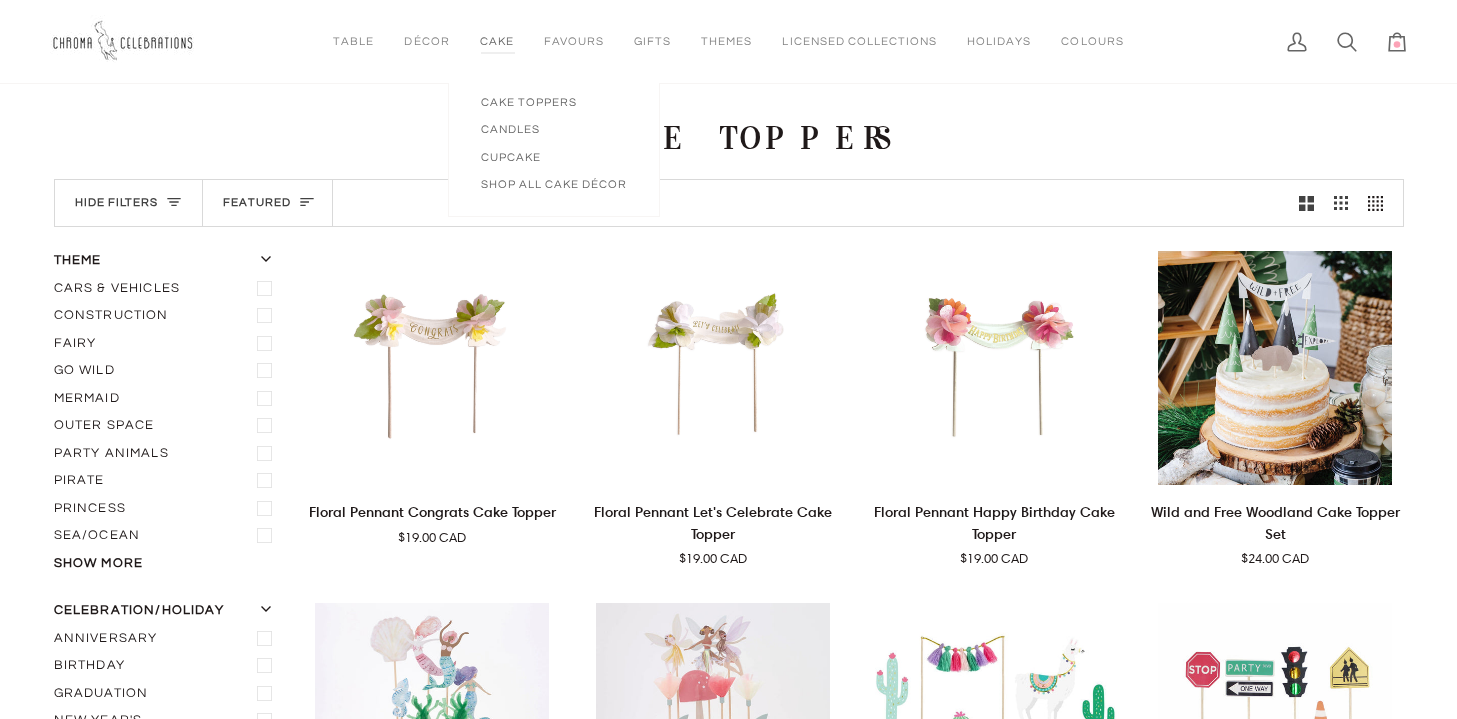 click on "Cake" at bounding box center [497, 41] 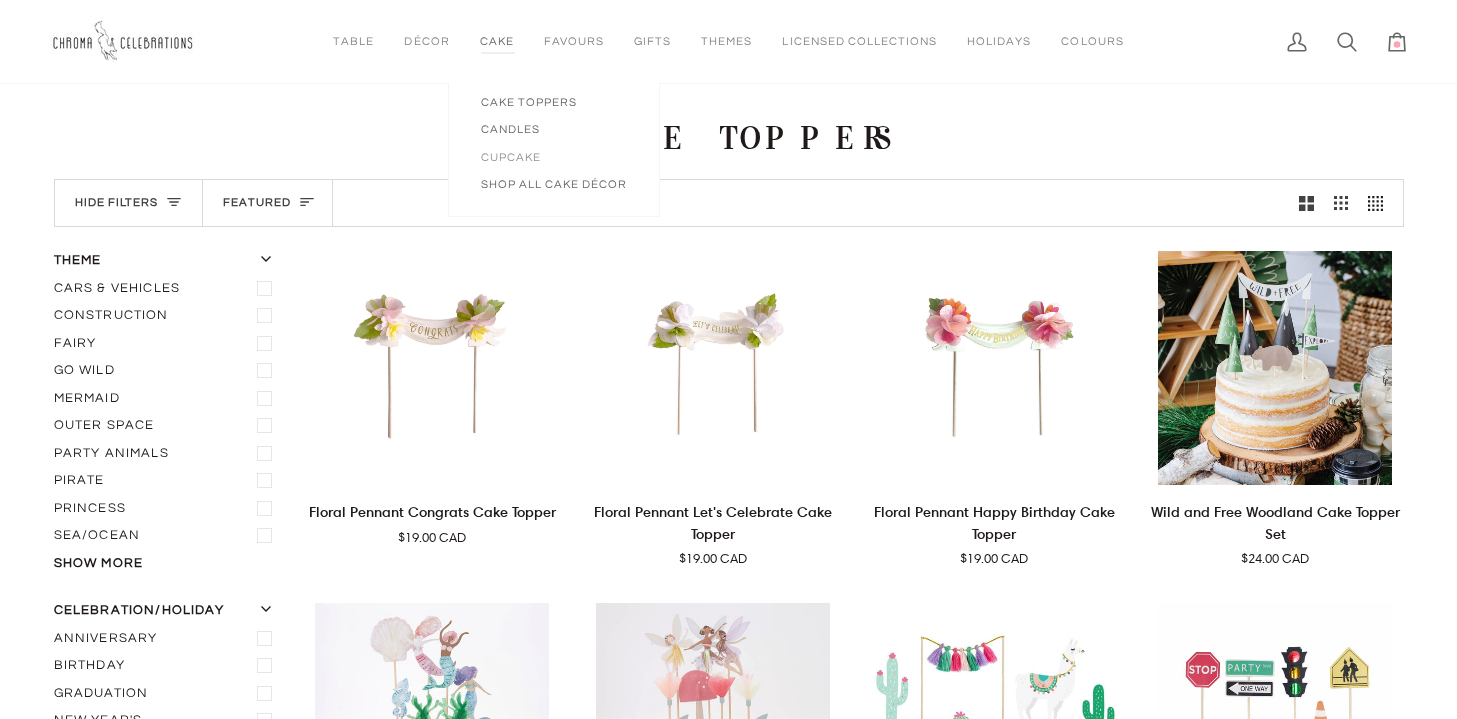 click on "Cupcake" at bounding box center (554, 157) 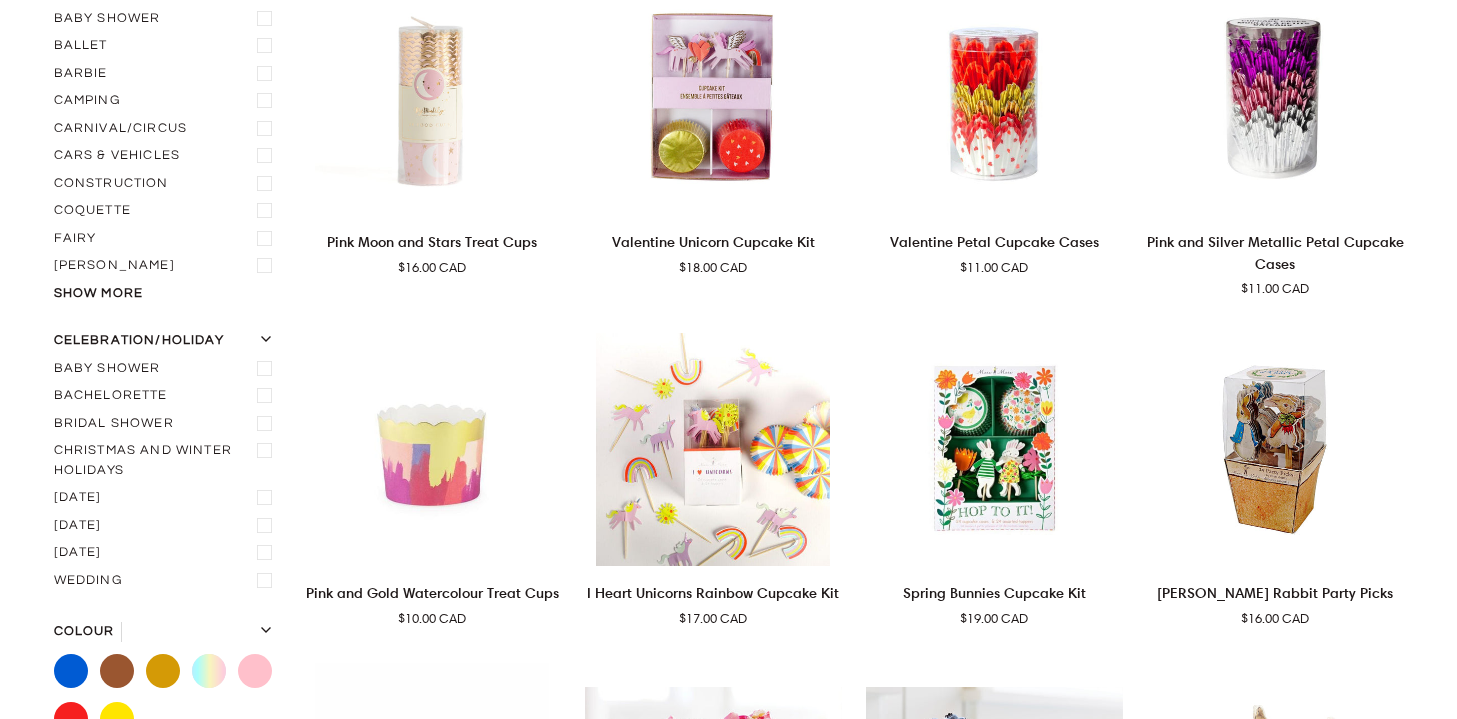 scroll, scrollTop: 273, scrollLeft: 0, axis: vertical 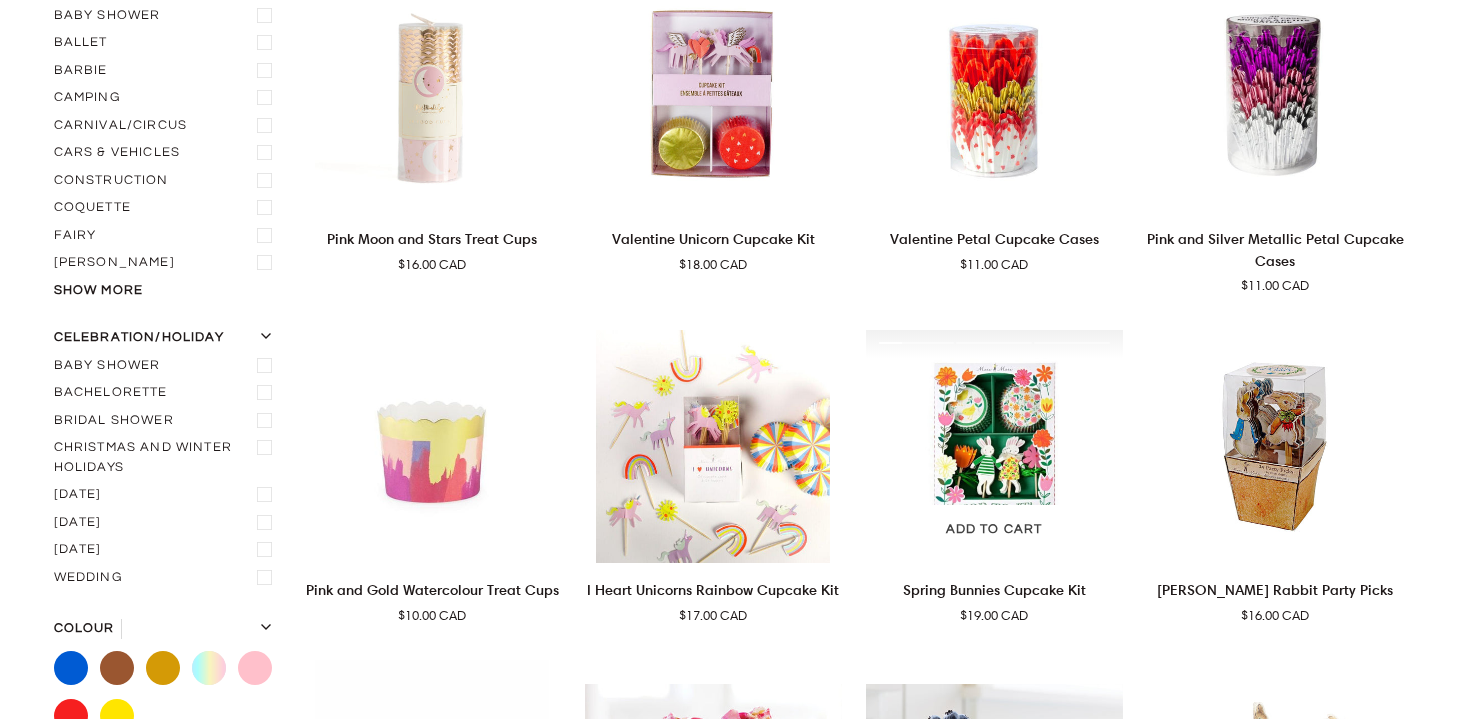 click at bounding box center [994, 447] 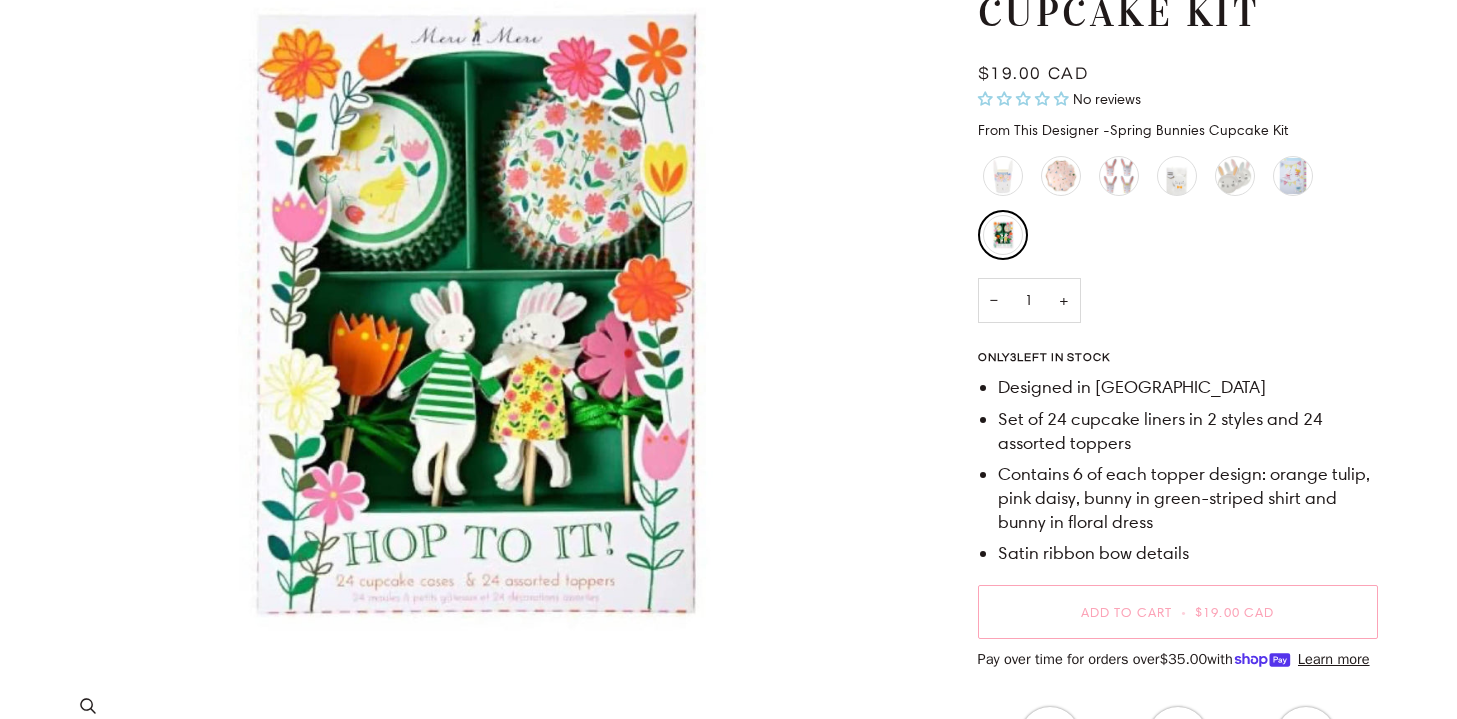 scroll, scrollTop: 285, scrollLeft: 0, axis: vertical 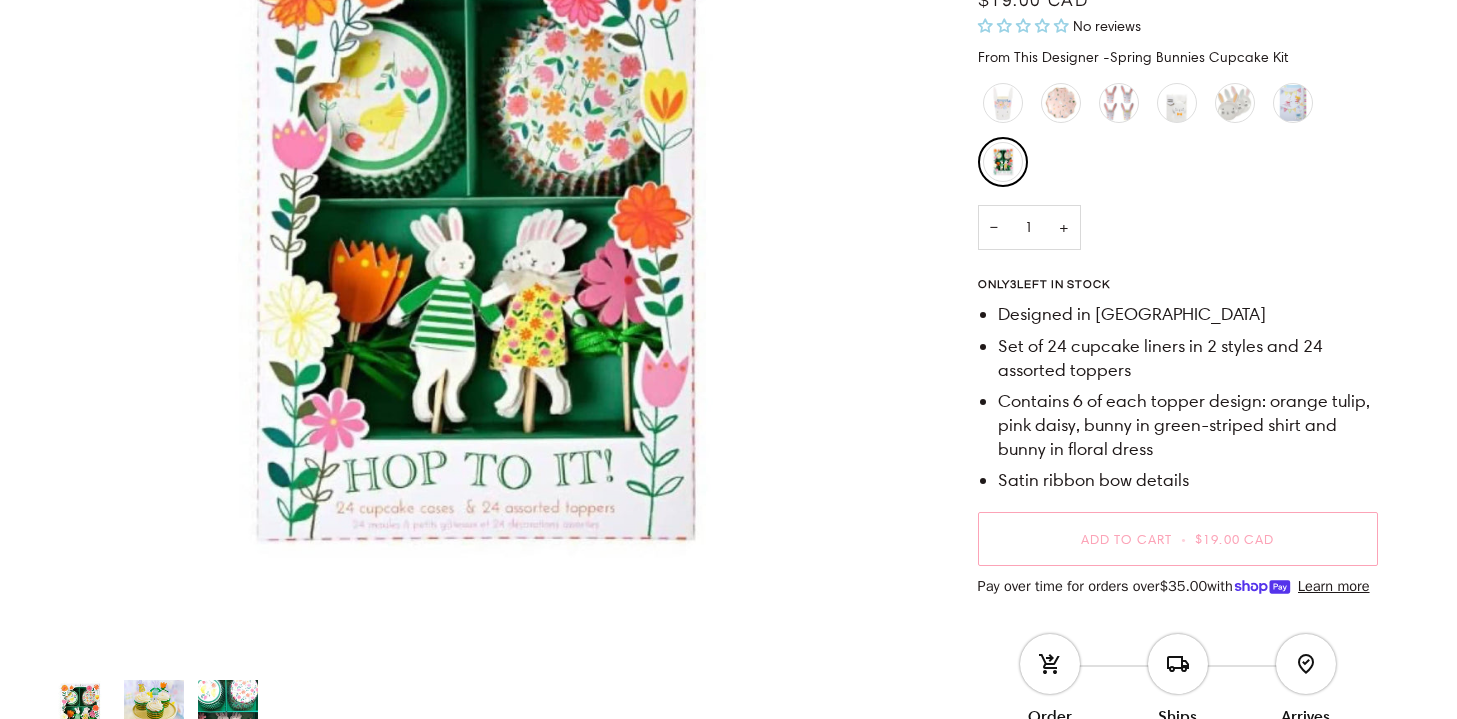 click at bounding box center [154, 710] 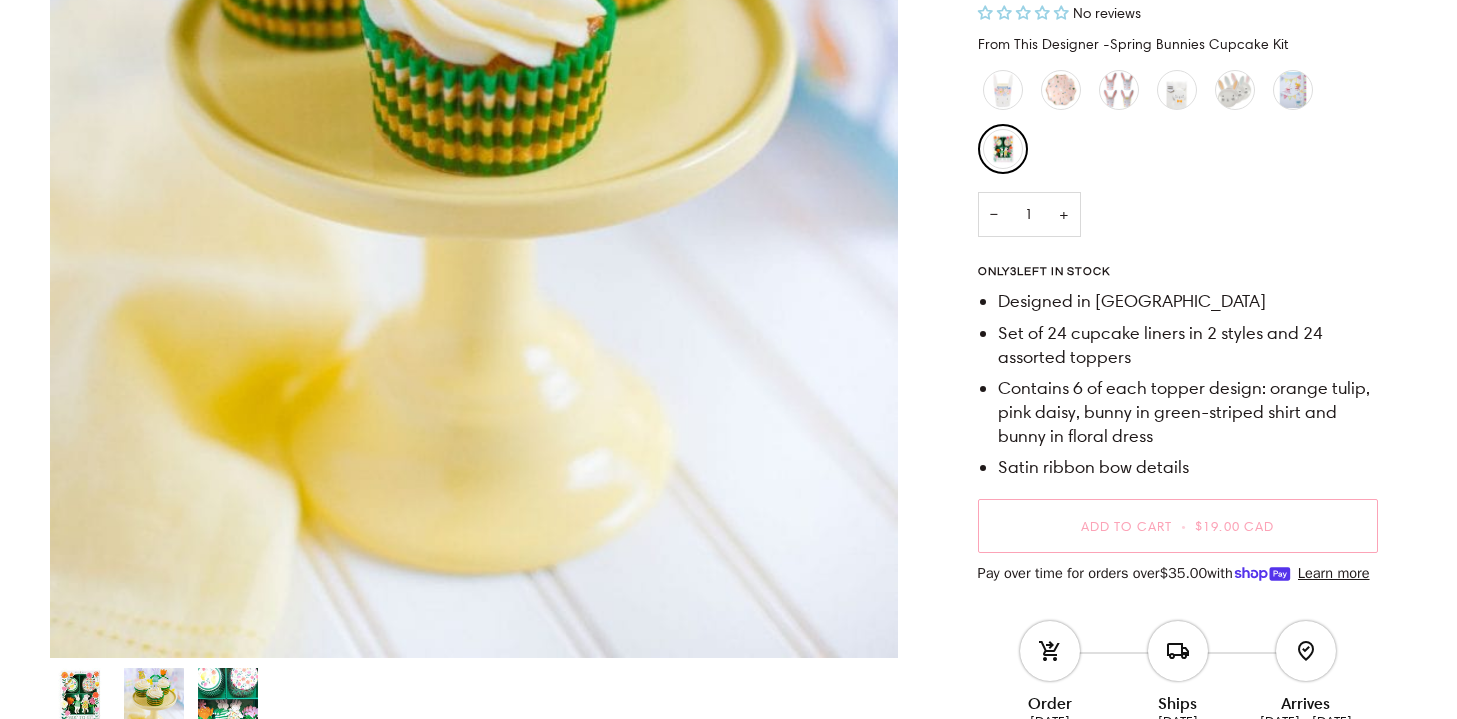 scroll, scrollTop: 655, scrollLeft: 0, axis: vertical 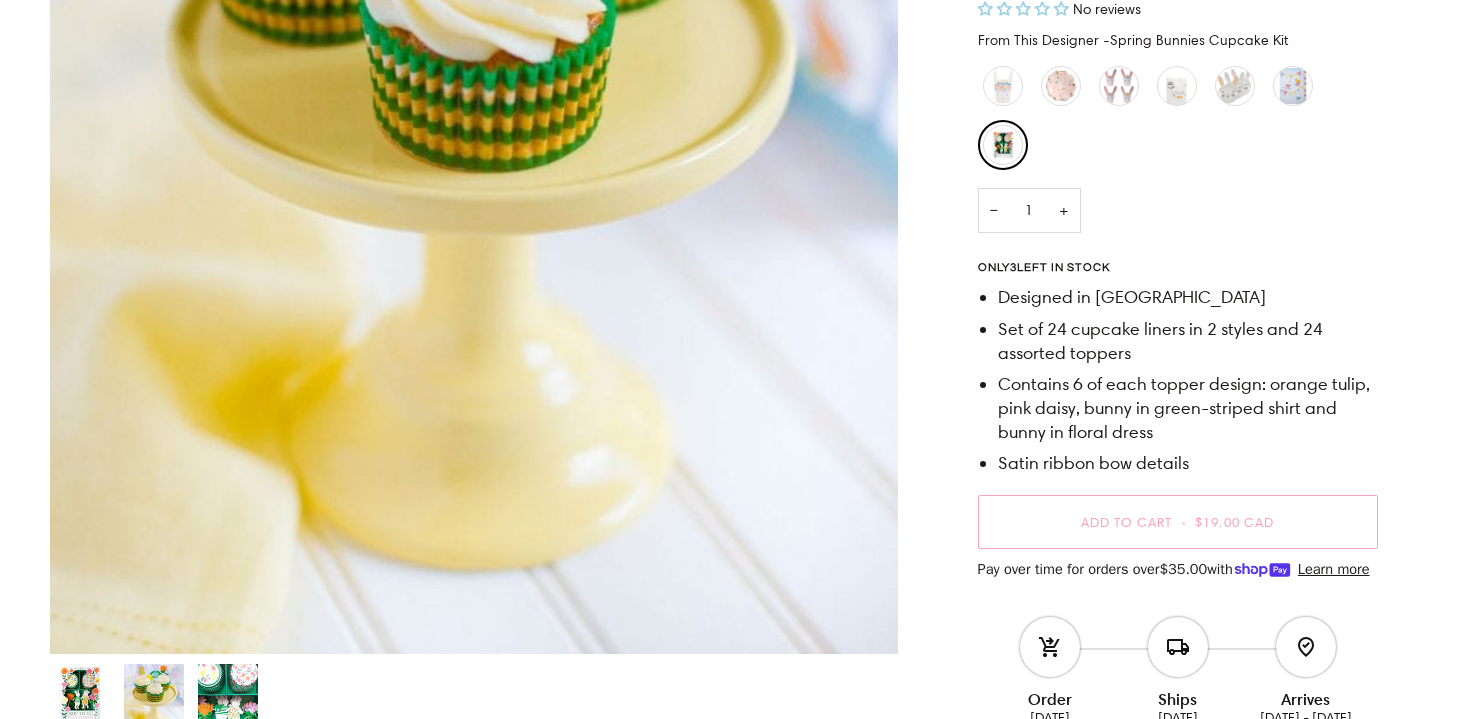 click at bounding box center (228, 694) 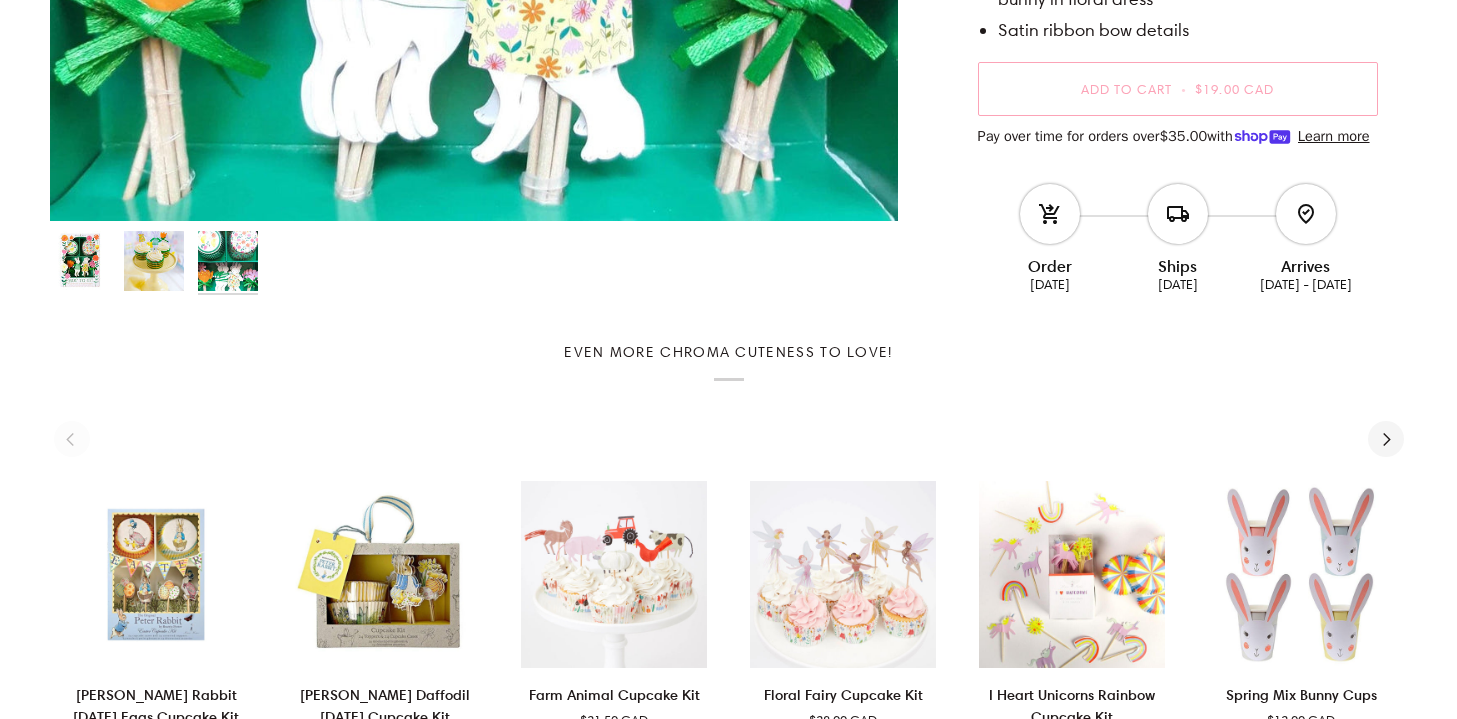 scroll, scrollTop: 899, scrollLeft: 0, axis: vertical 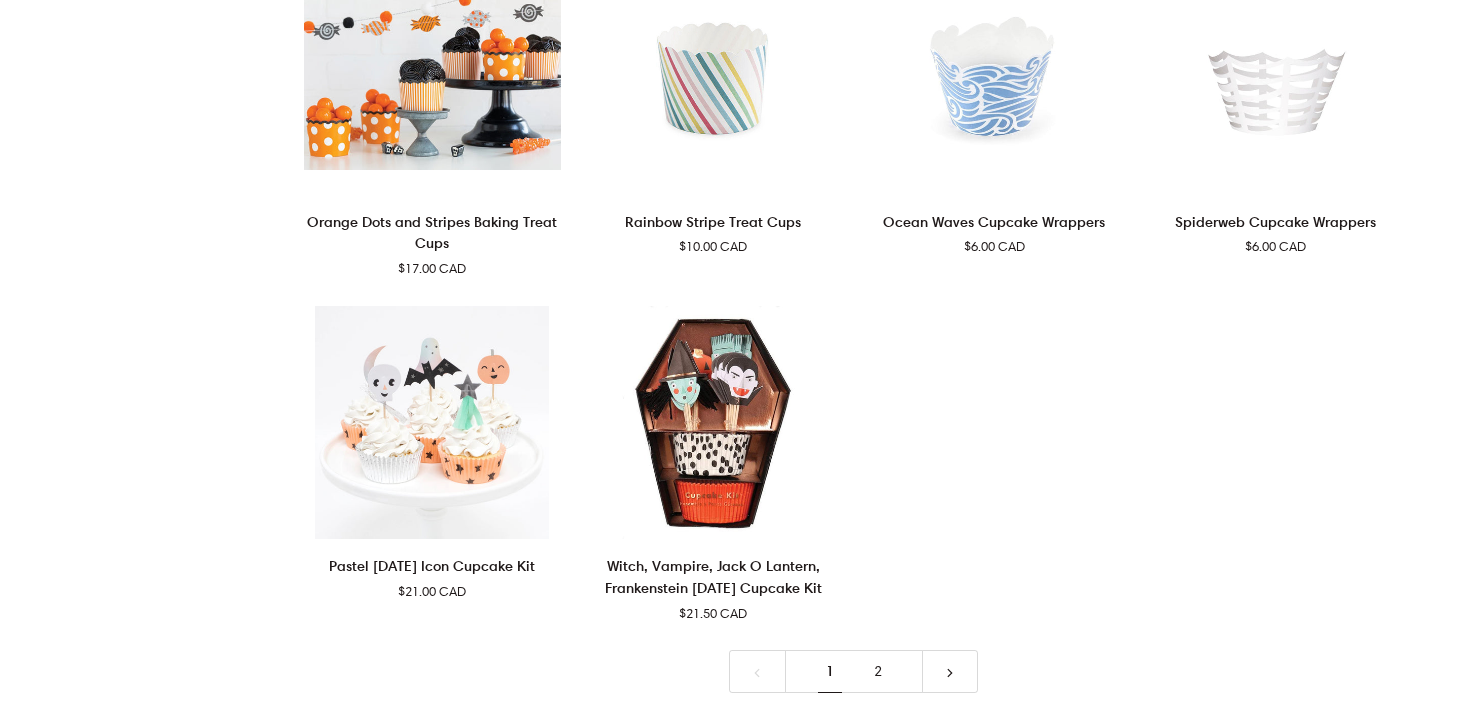 click on "2" at bounding box center [878, 671] 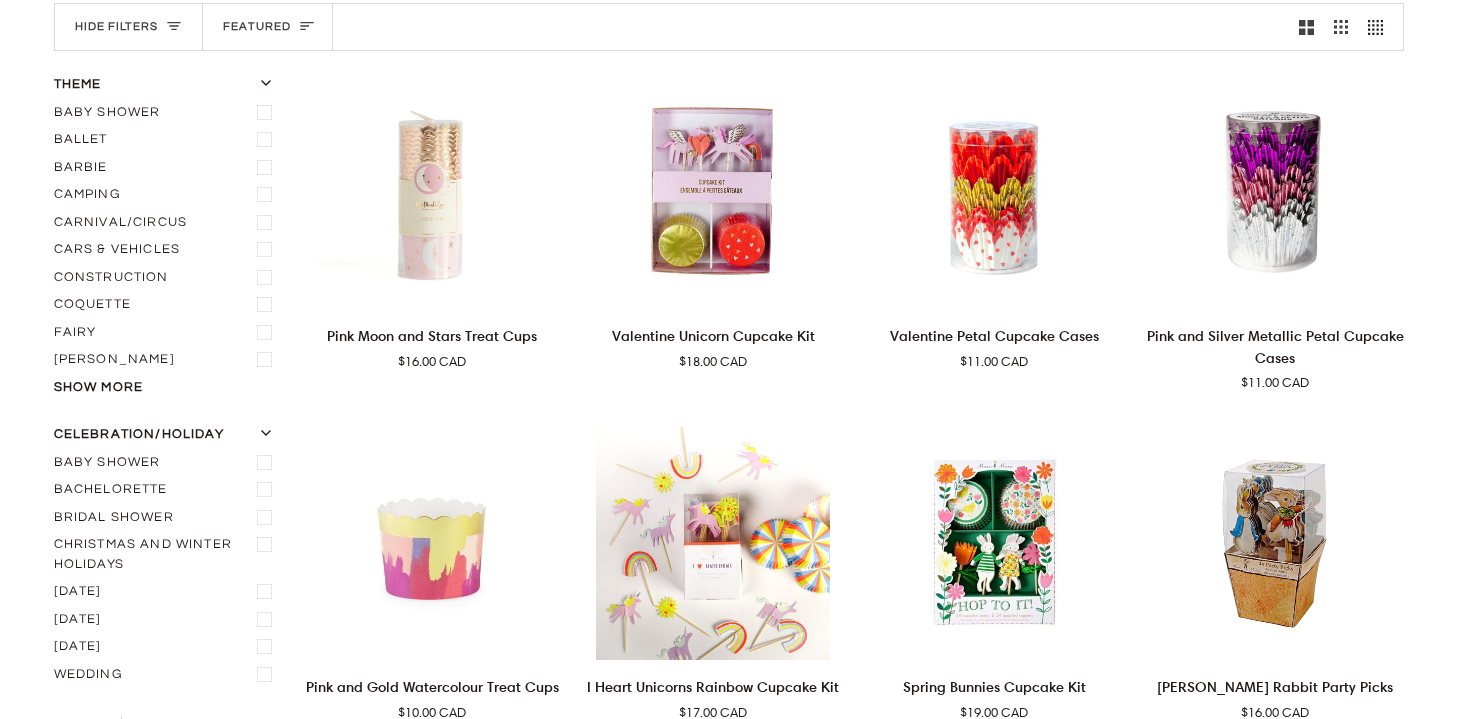 scroll, scrollTop: 159, scrollLeft: 0, axis: vertical 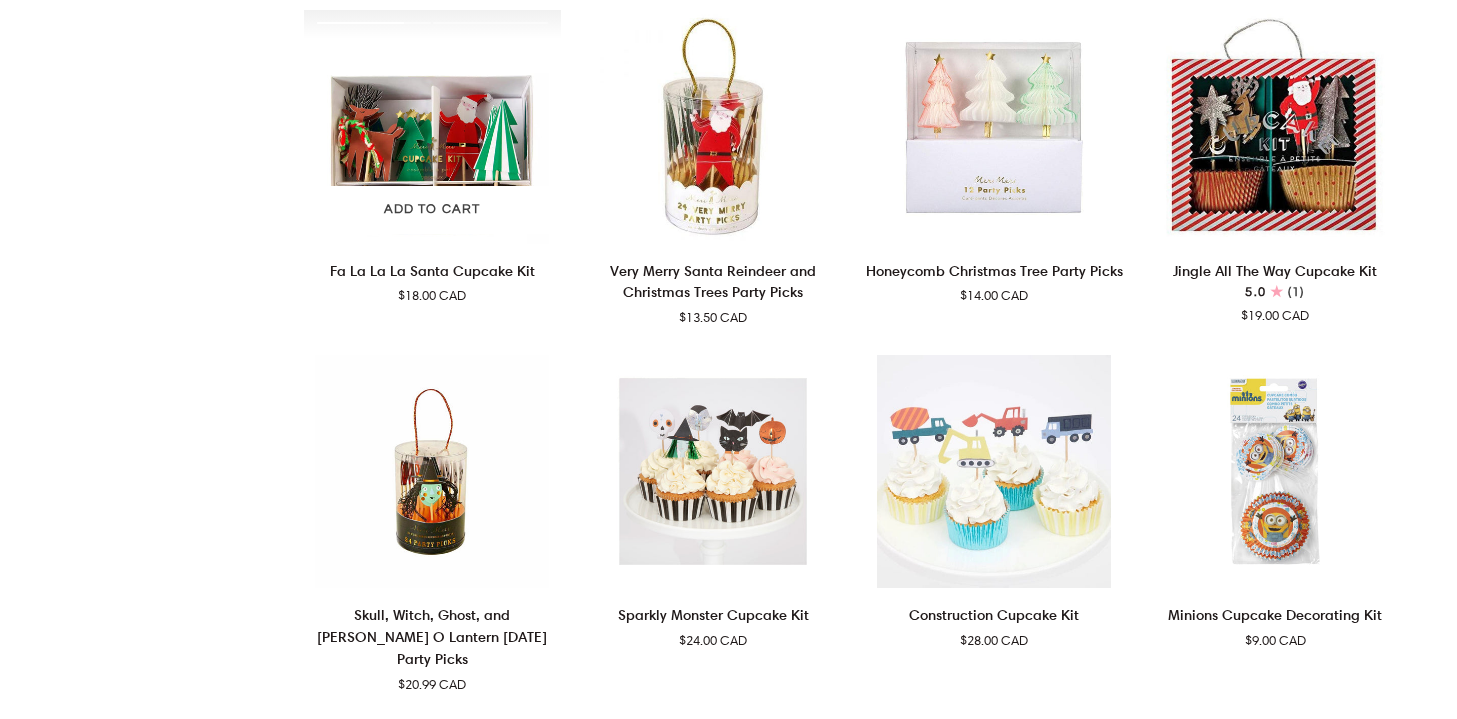 click at bounding box center [432, 127] 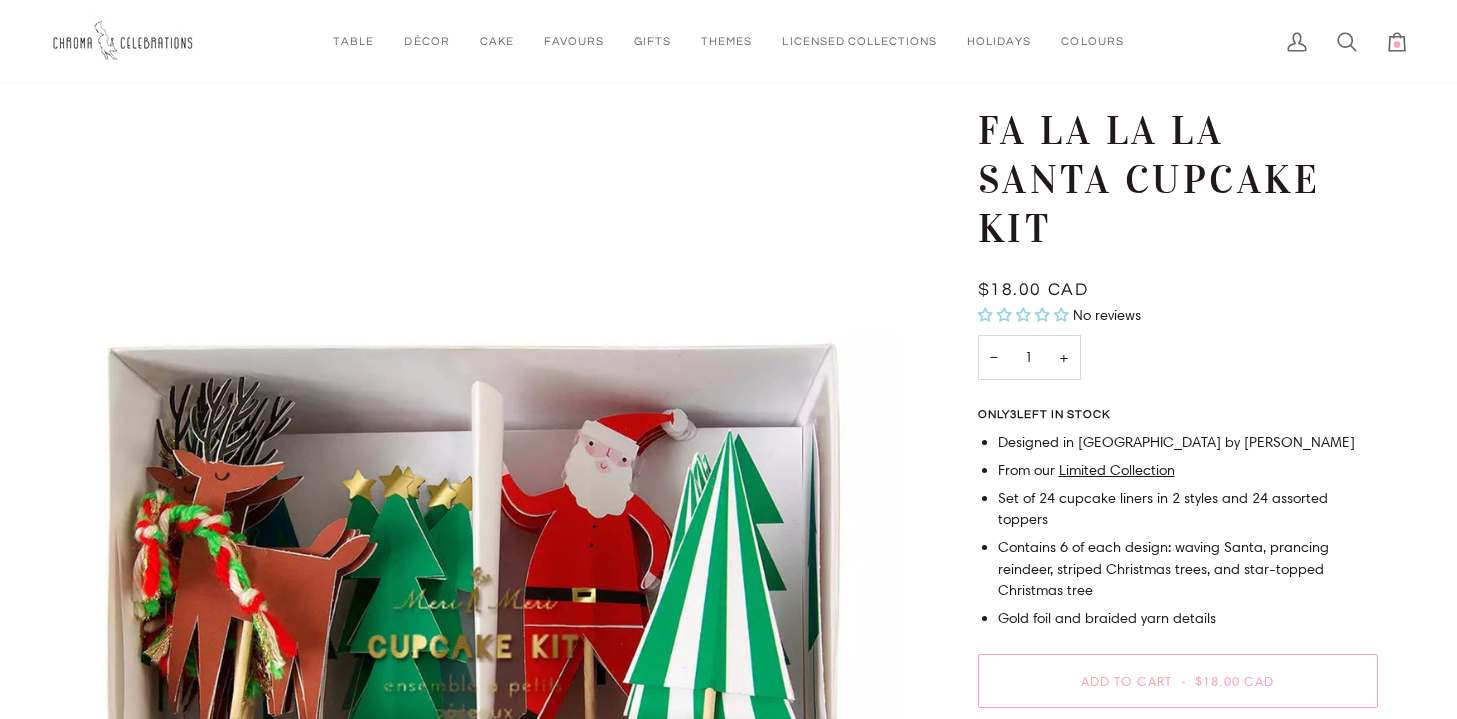 scroll, scrollTop: 86, scrollLeft: 0, axis: vertical 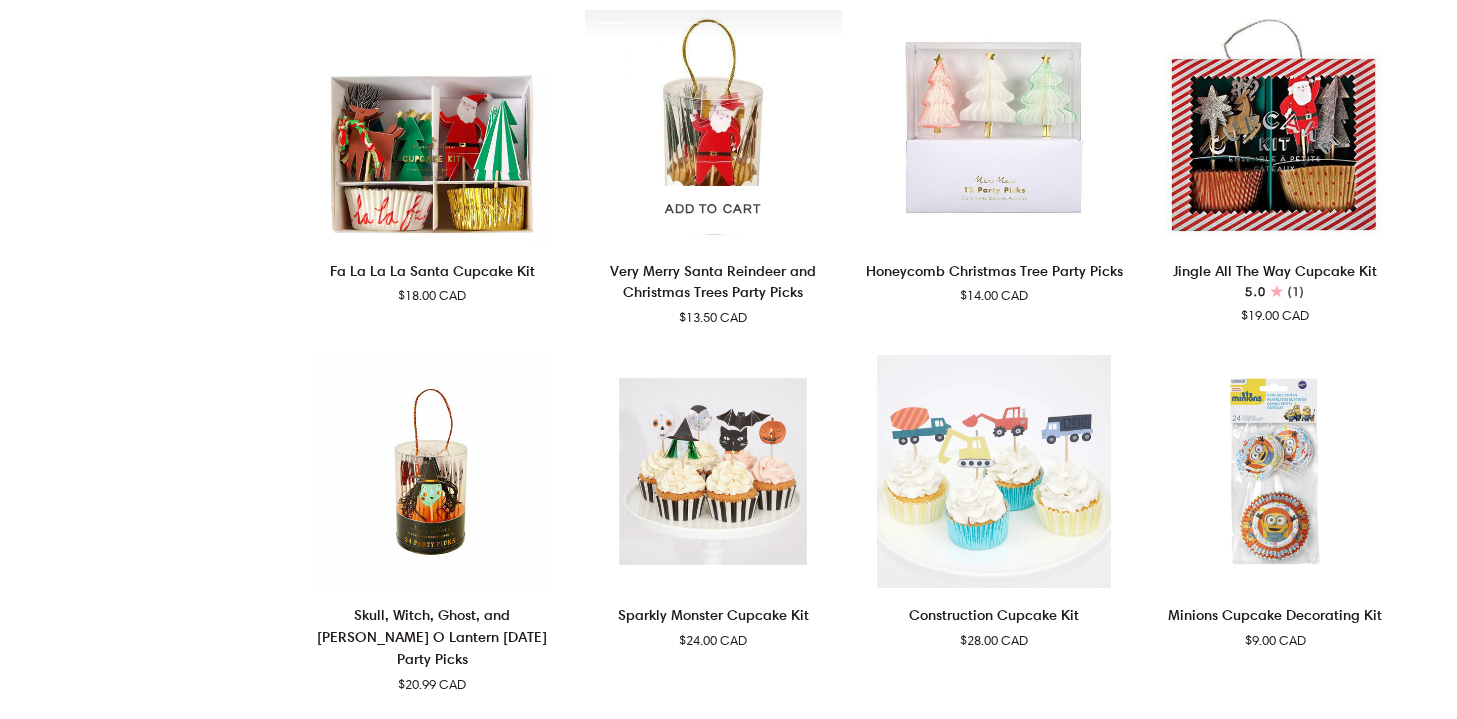 click at bounding box center (713, 127) 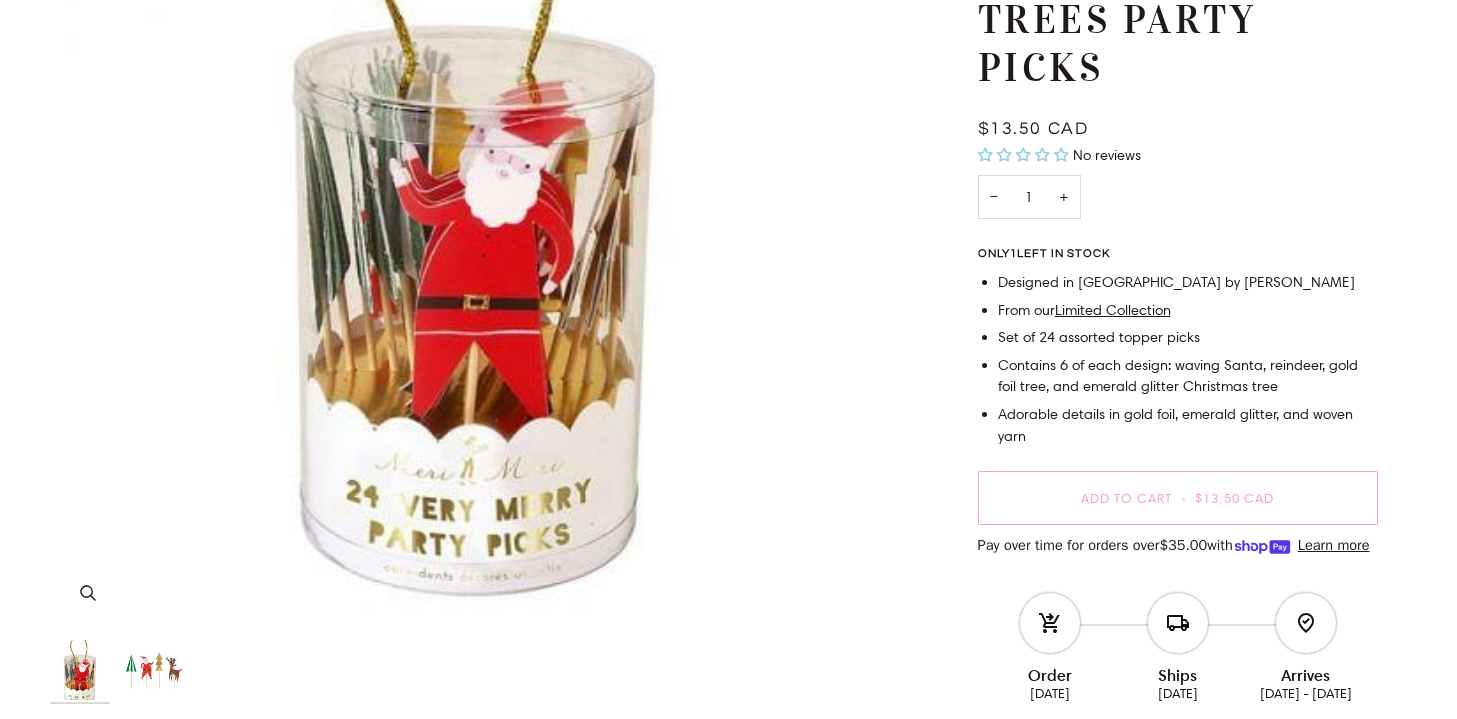 scroll, scrollTop: 327, scrollLeft: 0, axis: vertical 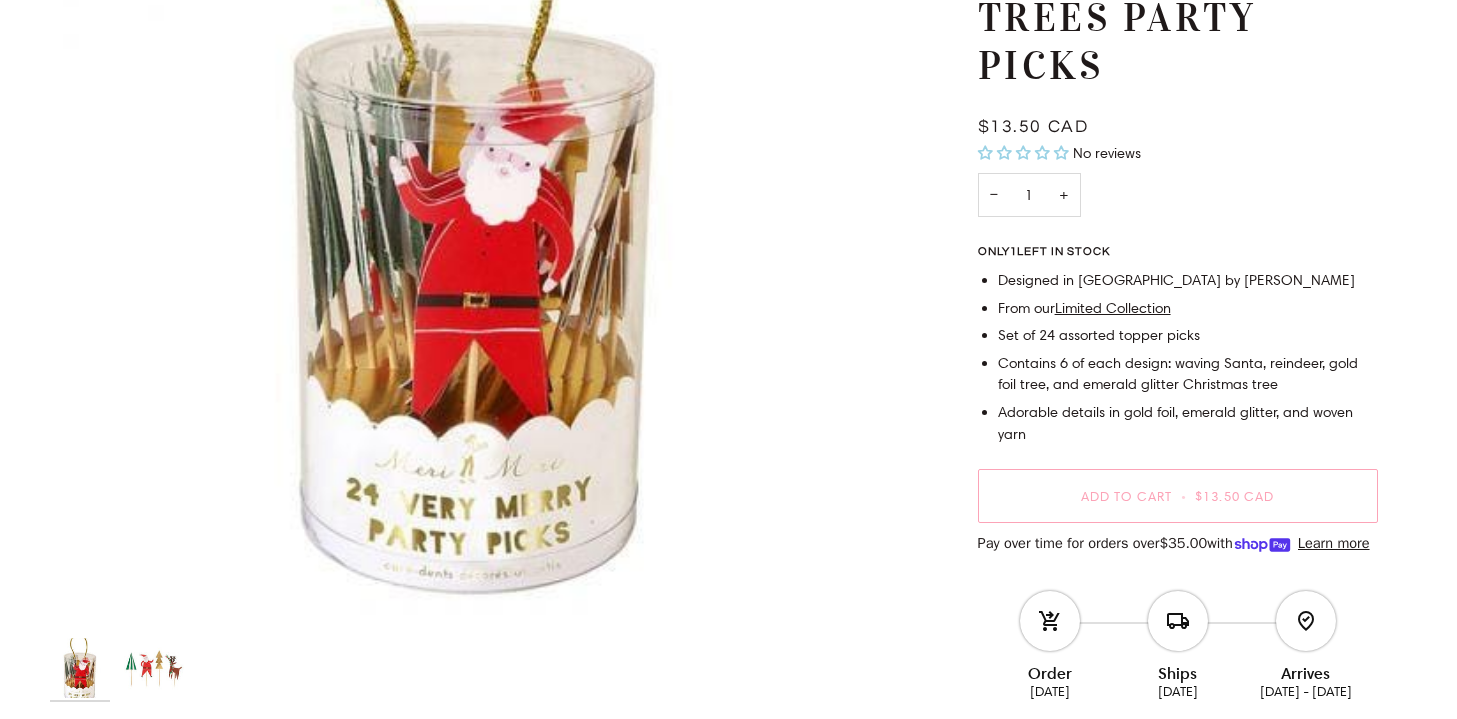 click at bounding box center (154, 668) 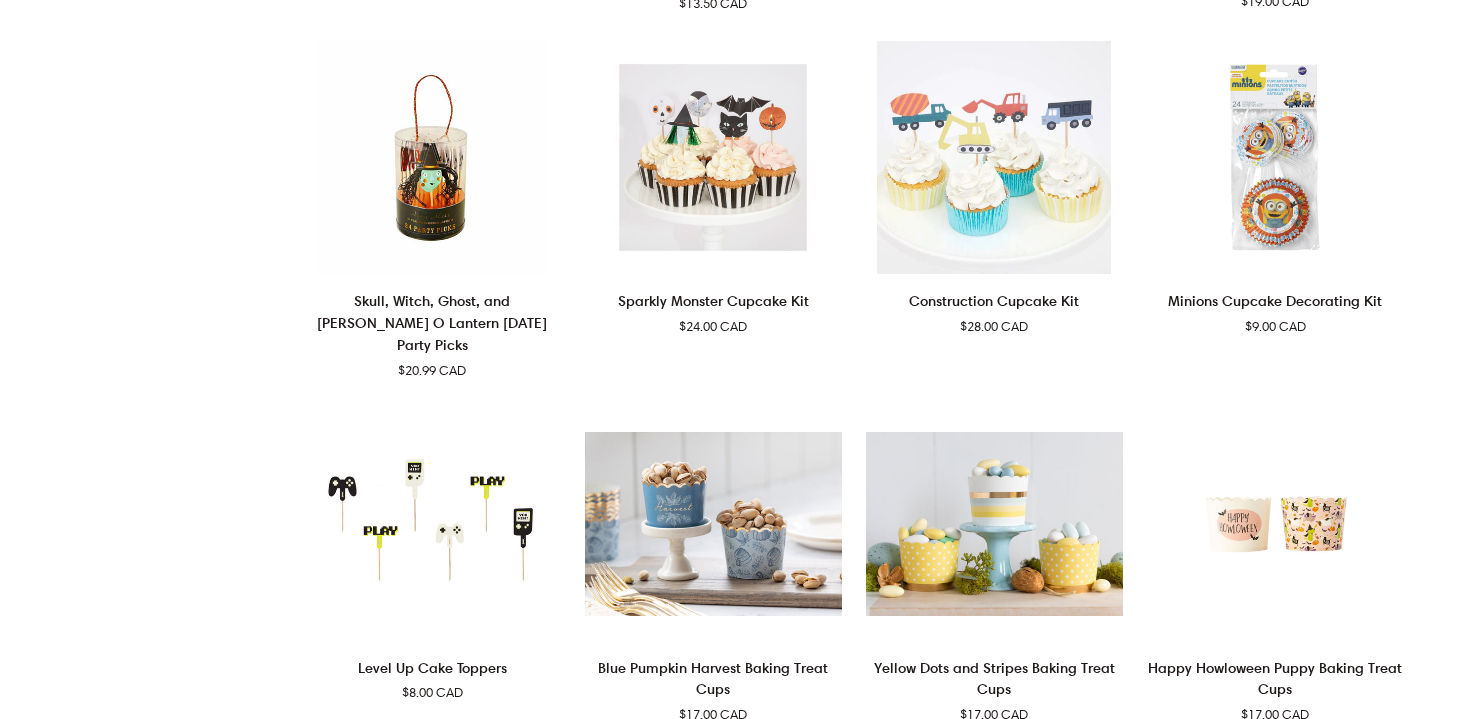 scroll, scrollTop: 0, scrollLeft: 0, axis: both 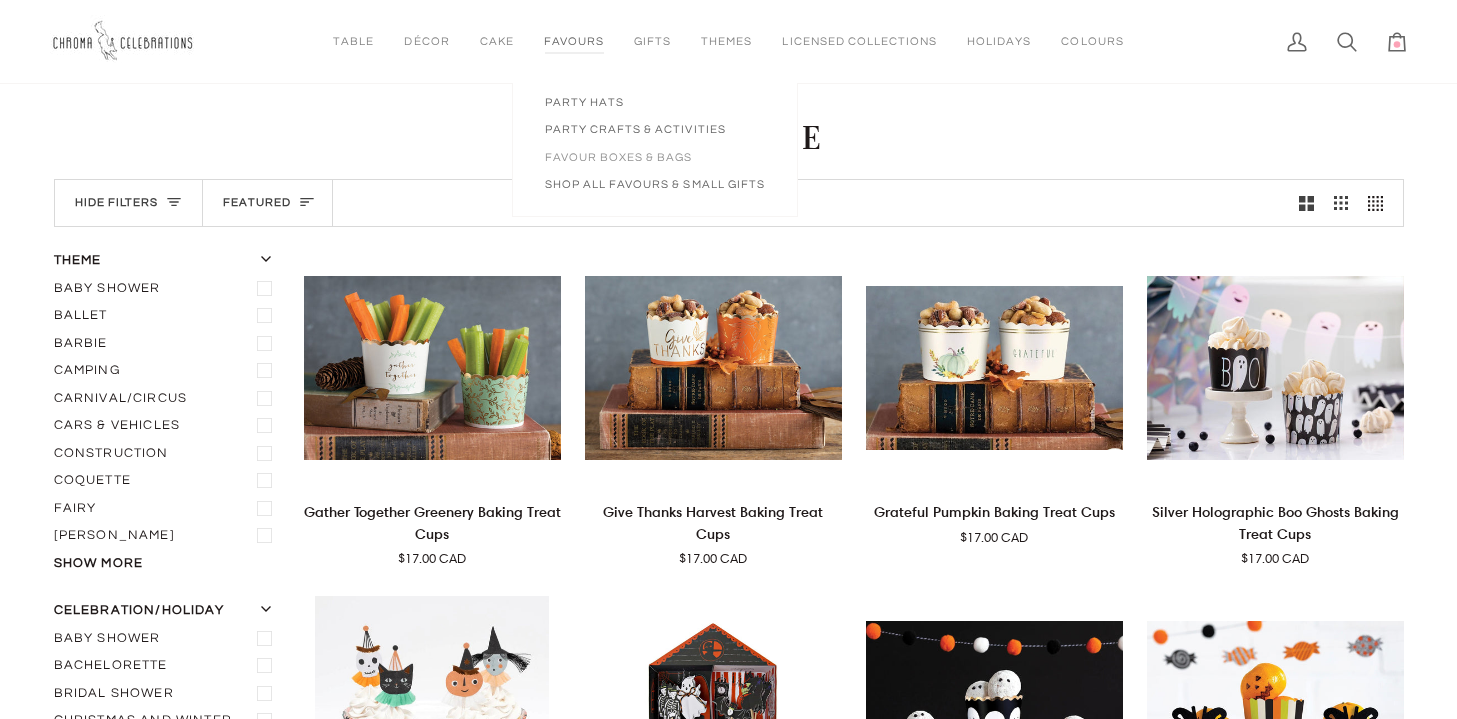 click on "Favour Boxes & Bags" at bounding box center (655, 157) 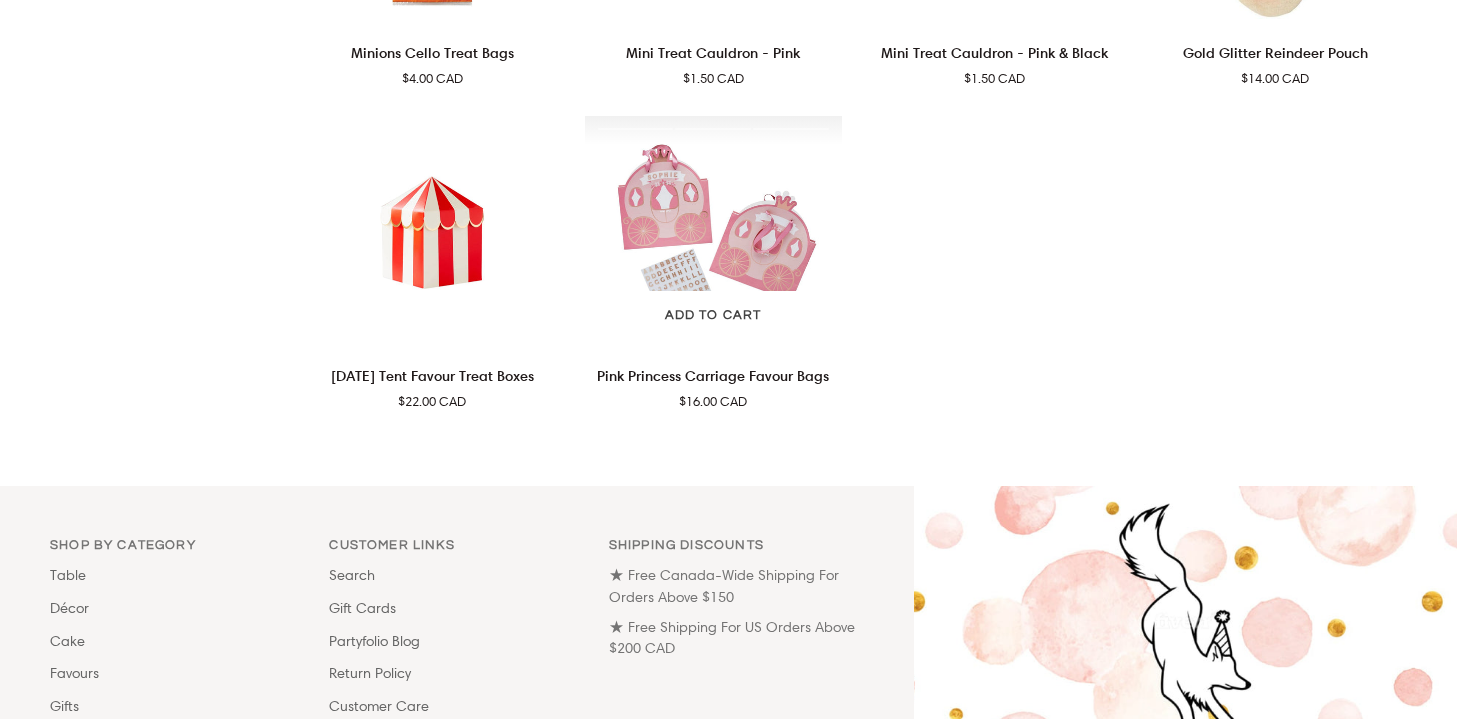 scroll, scrollTop: 3496, scrollLeft: 0, axis: vertical 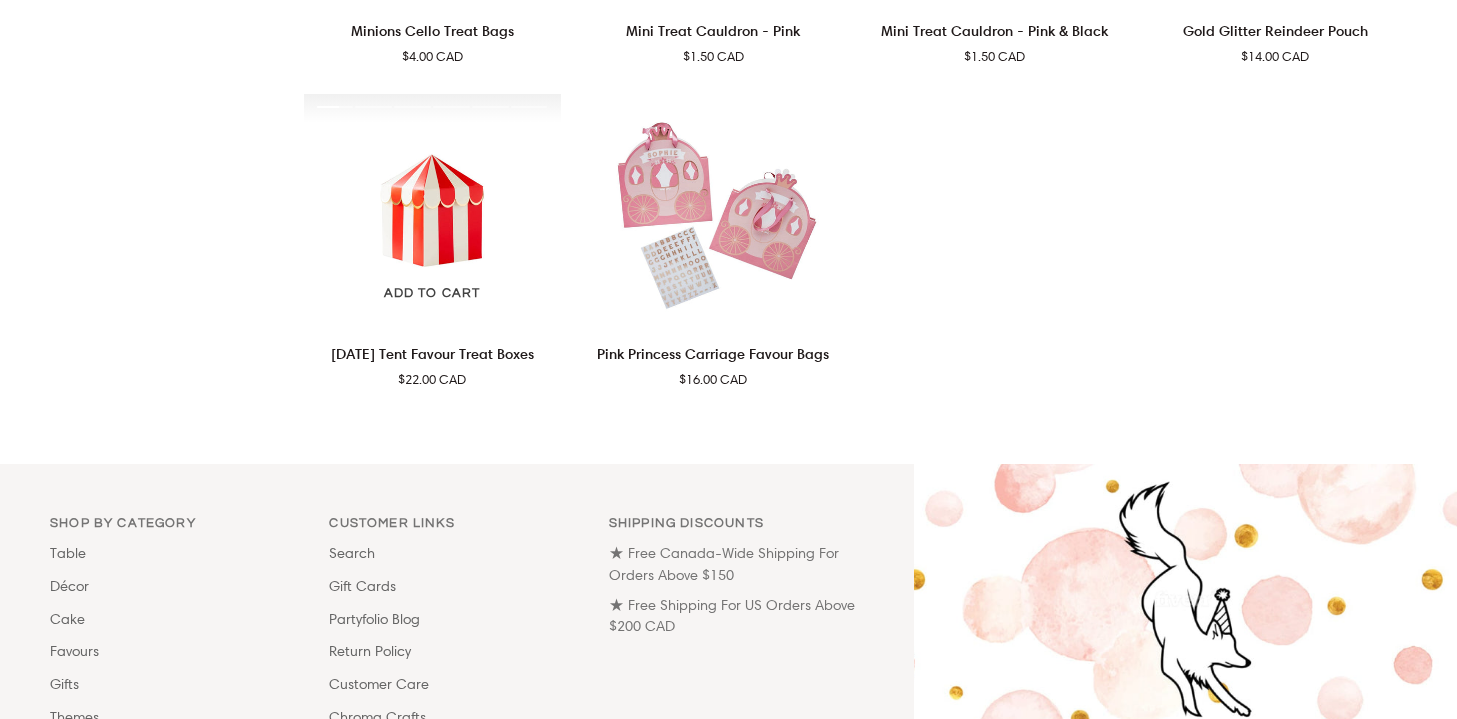click at bounding box center (432, 211) 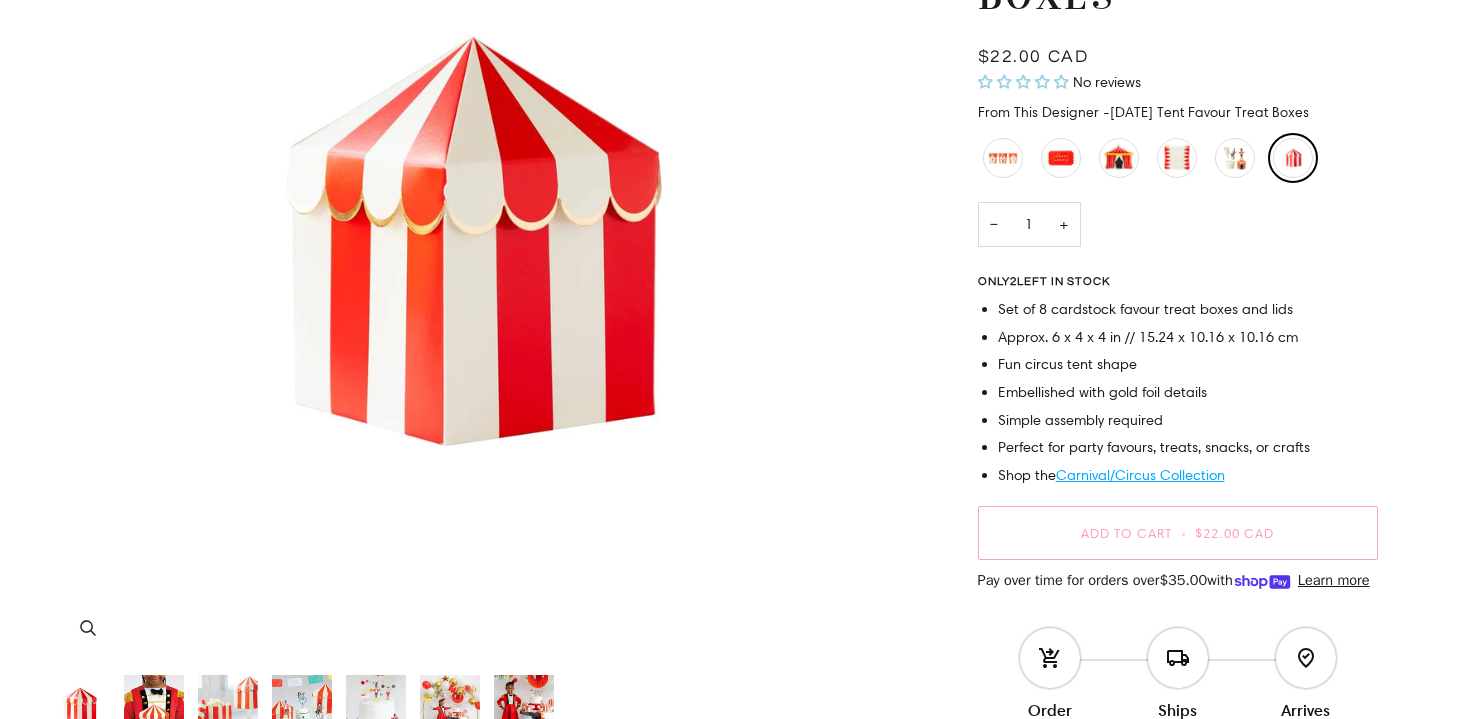 scroll, scrollTop: 0, scrollLeft: 0, axis: both 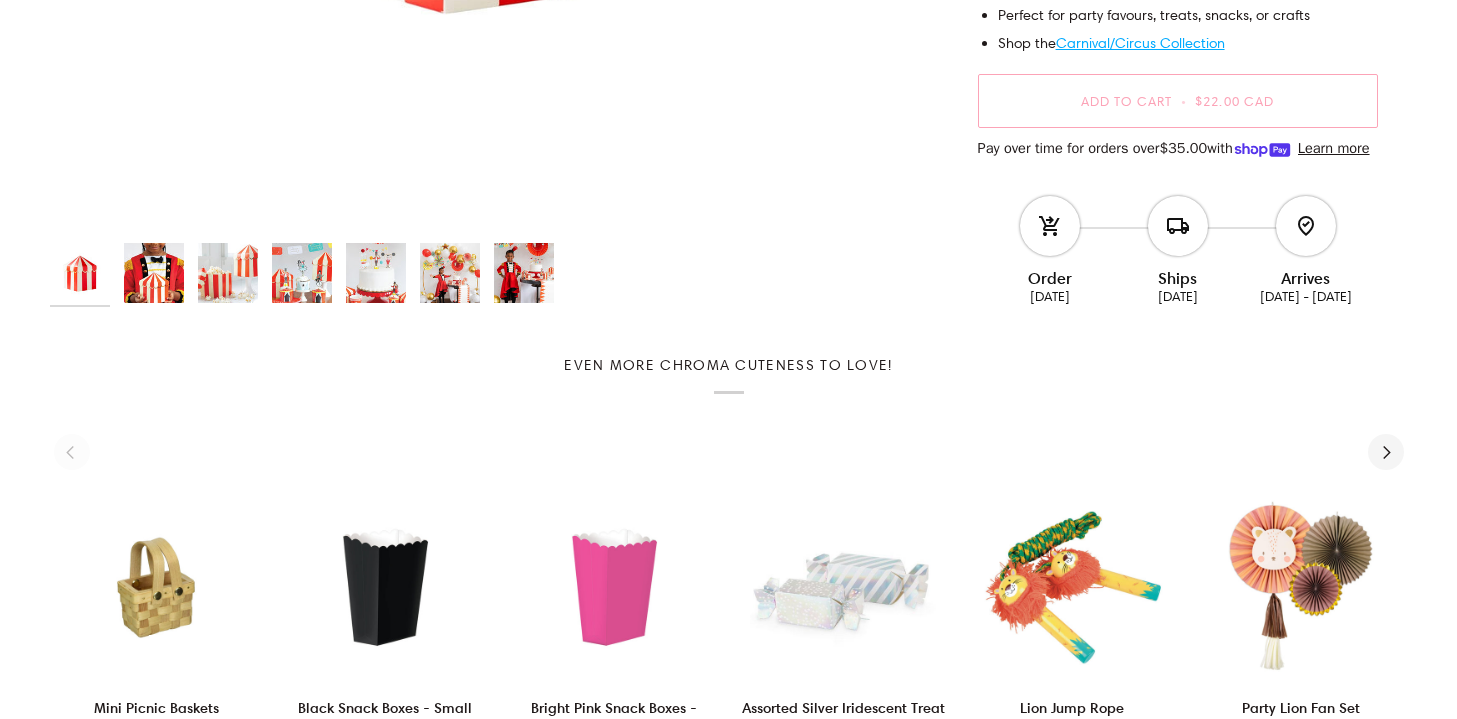 click at bounding box center [524, 273] 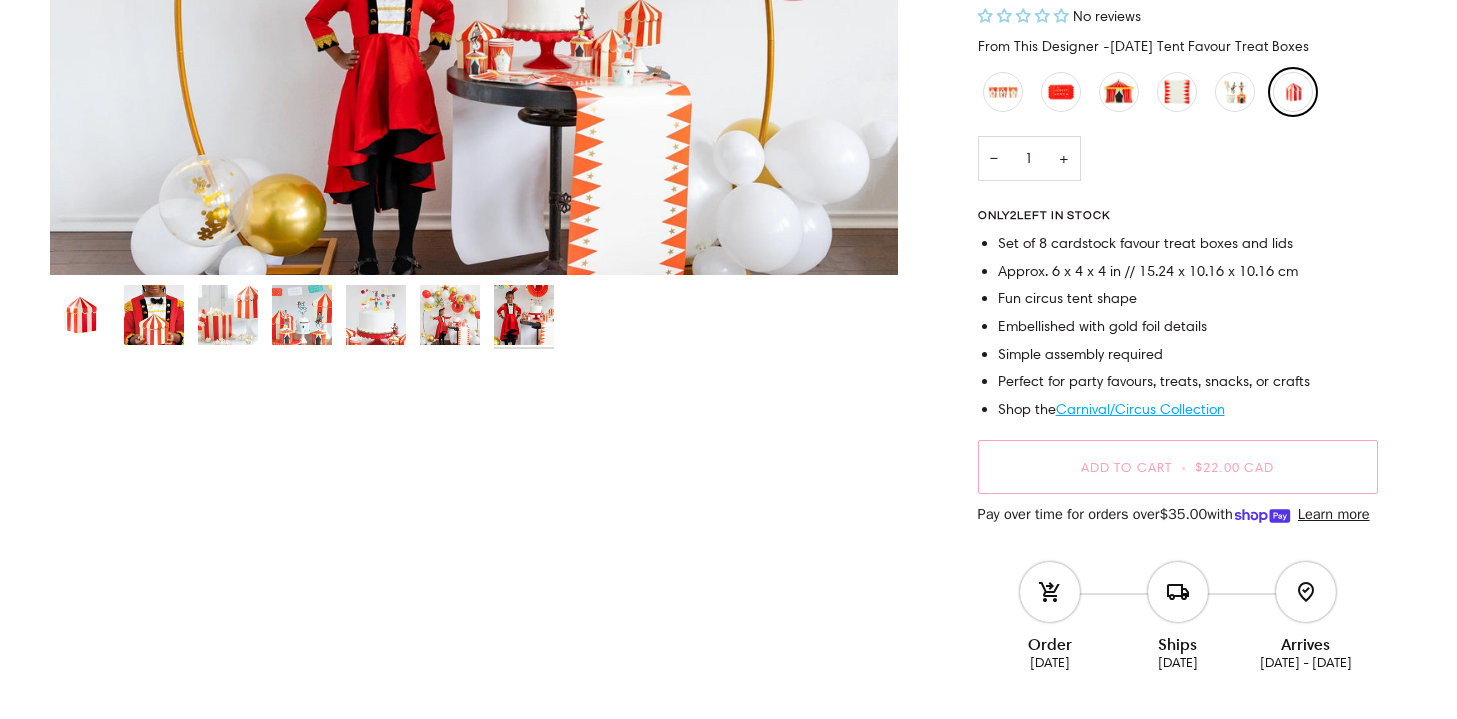 scroll, scrollTop: 0, scrollLeft: 0, axis: both 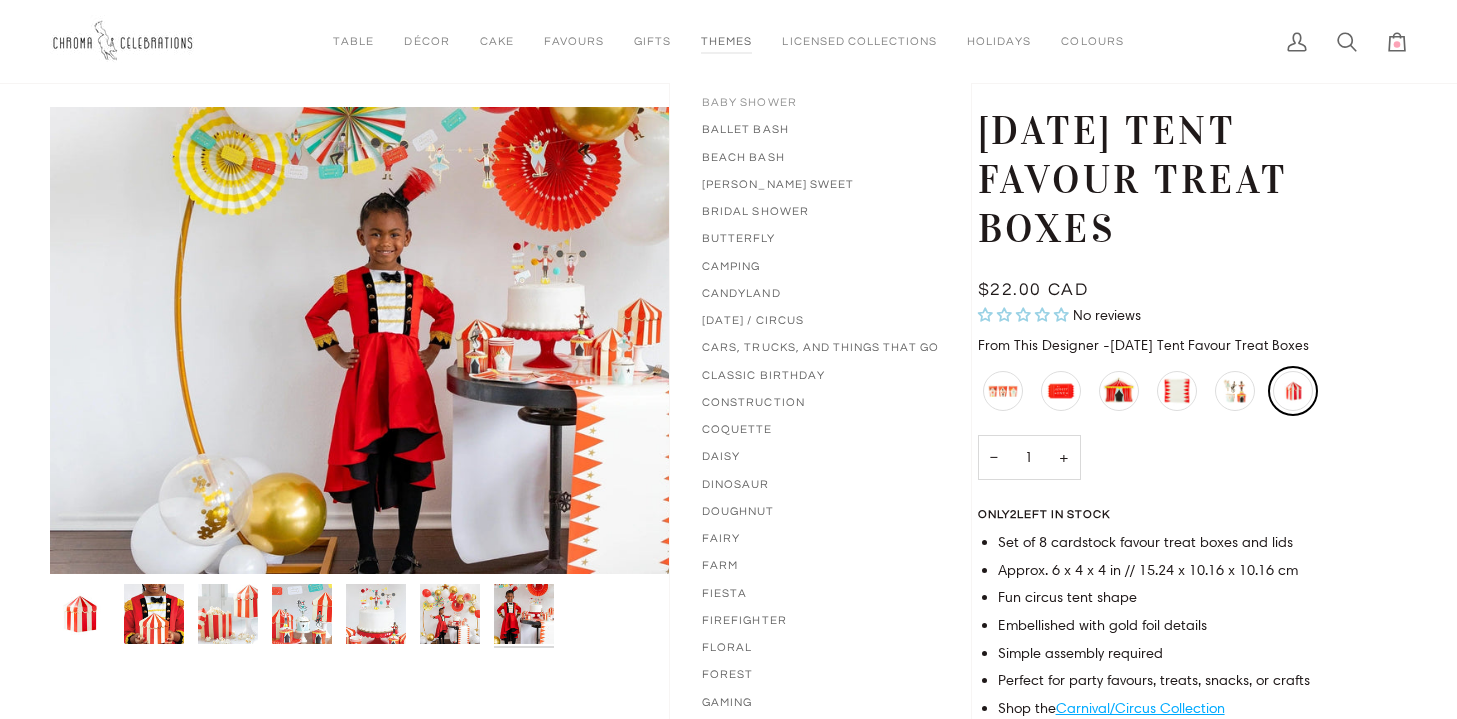 click on "Baby Shower" at bounding box center [820, 102] 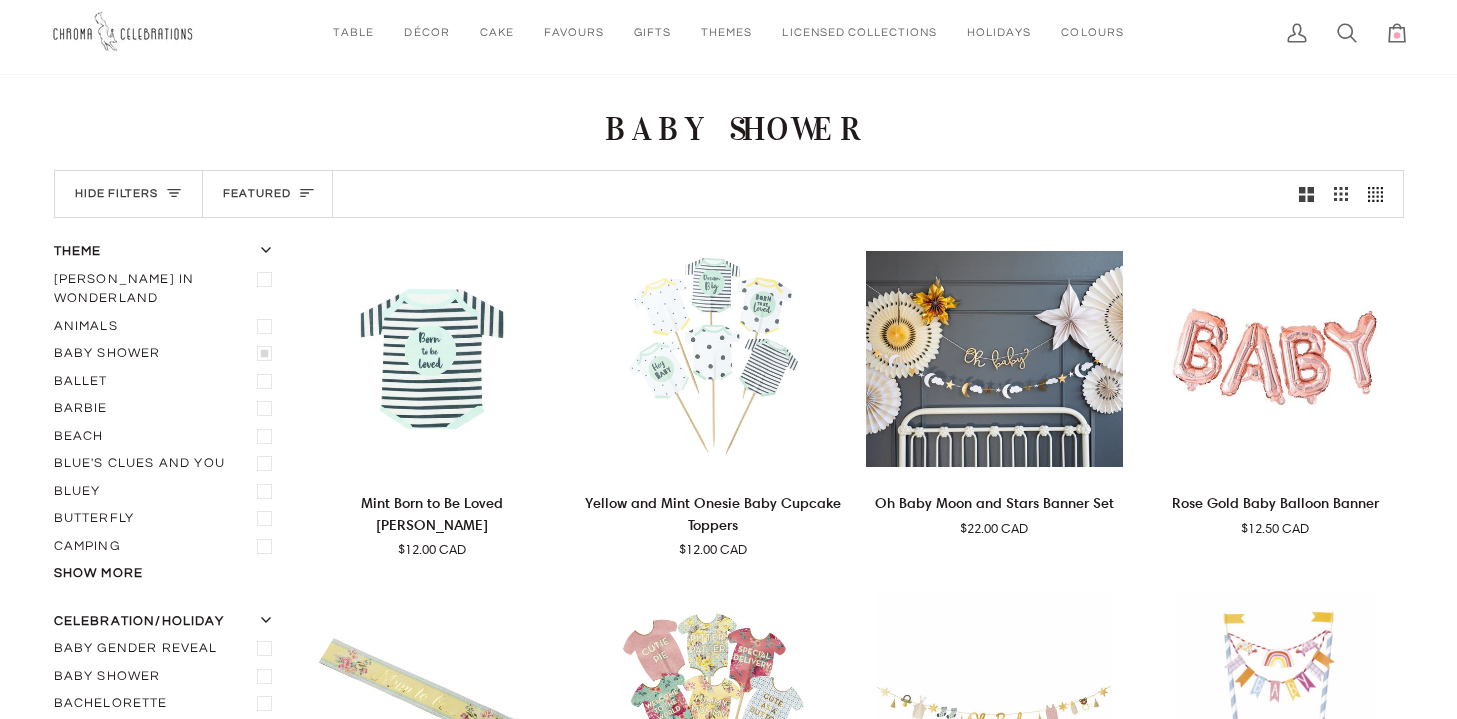 scroll, scrollTop: 0, scrollLeft: 0, axis: both 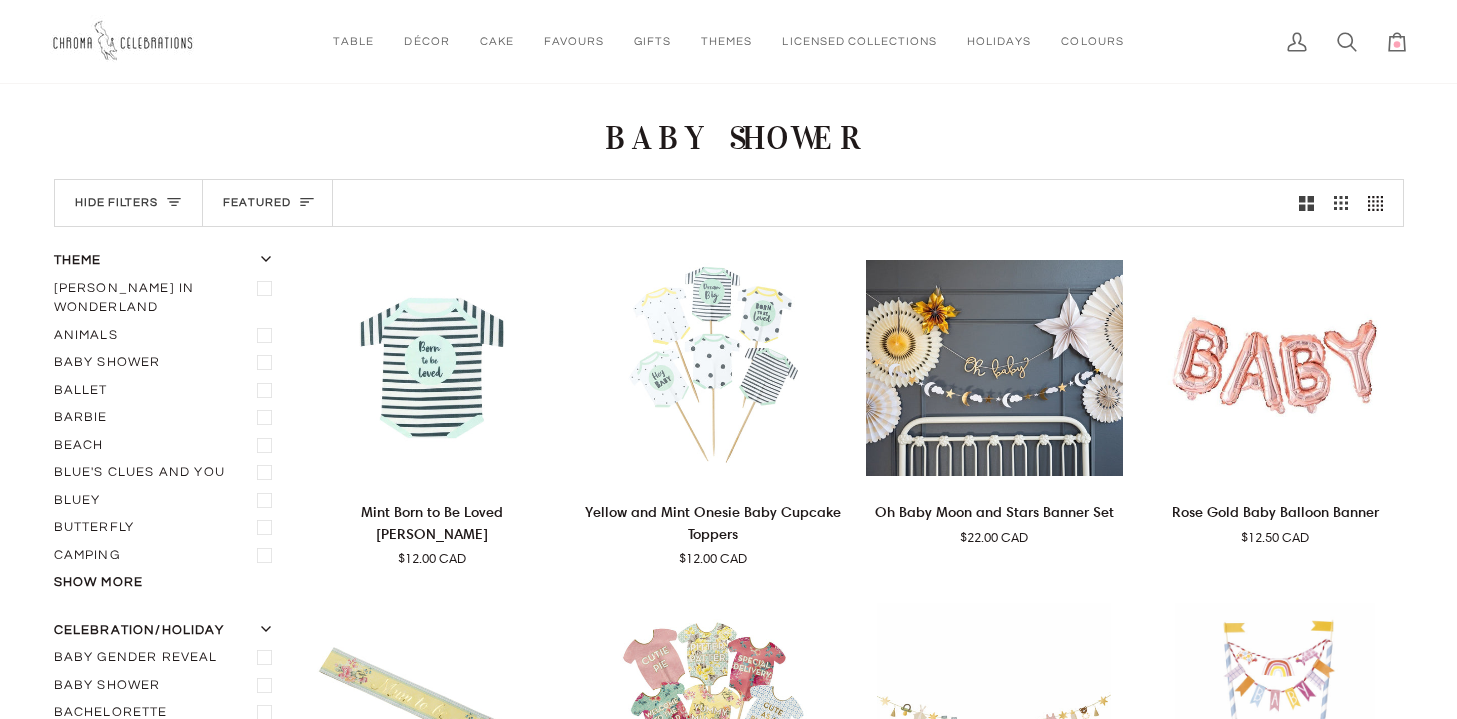 click at bounding box center [125, 41] 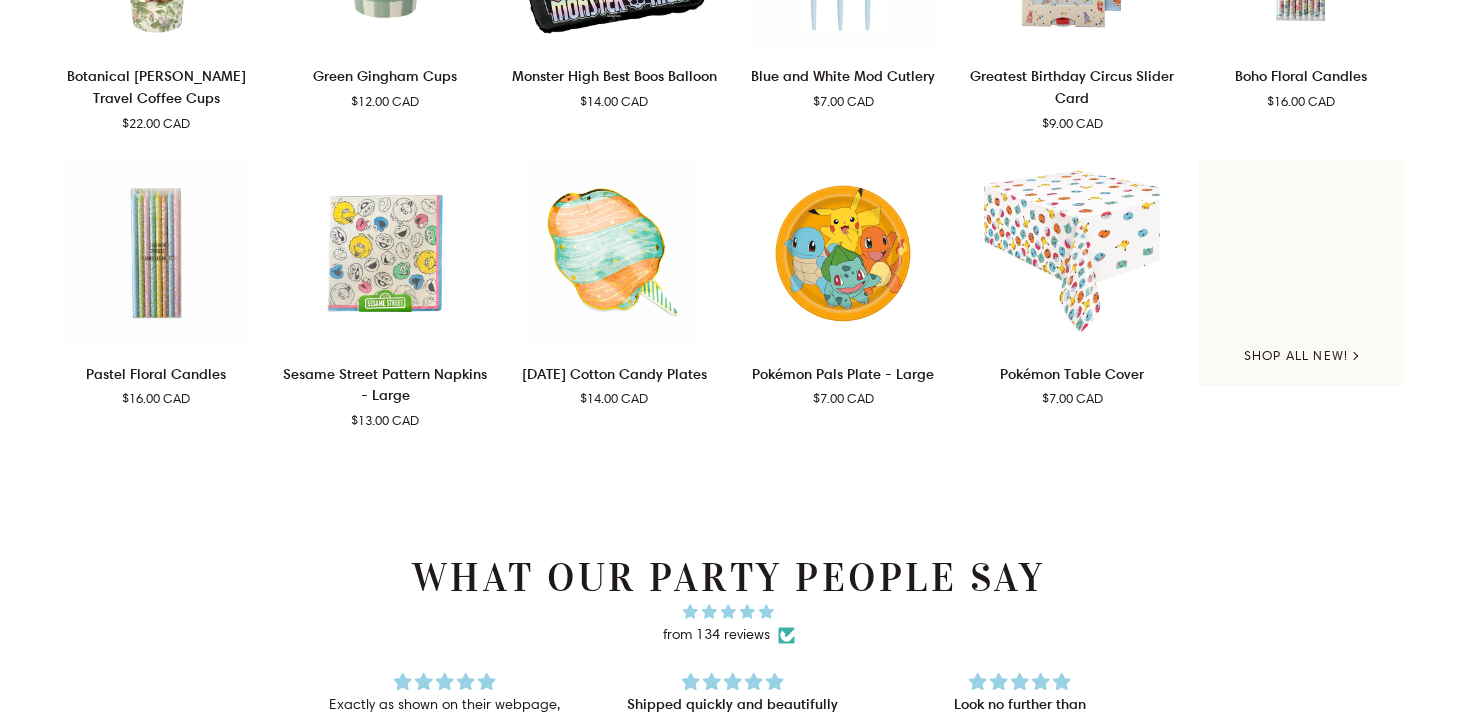 scroll, scrollTop: 2657, scrollLeft: 0, axis: vertical 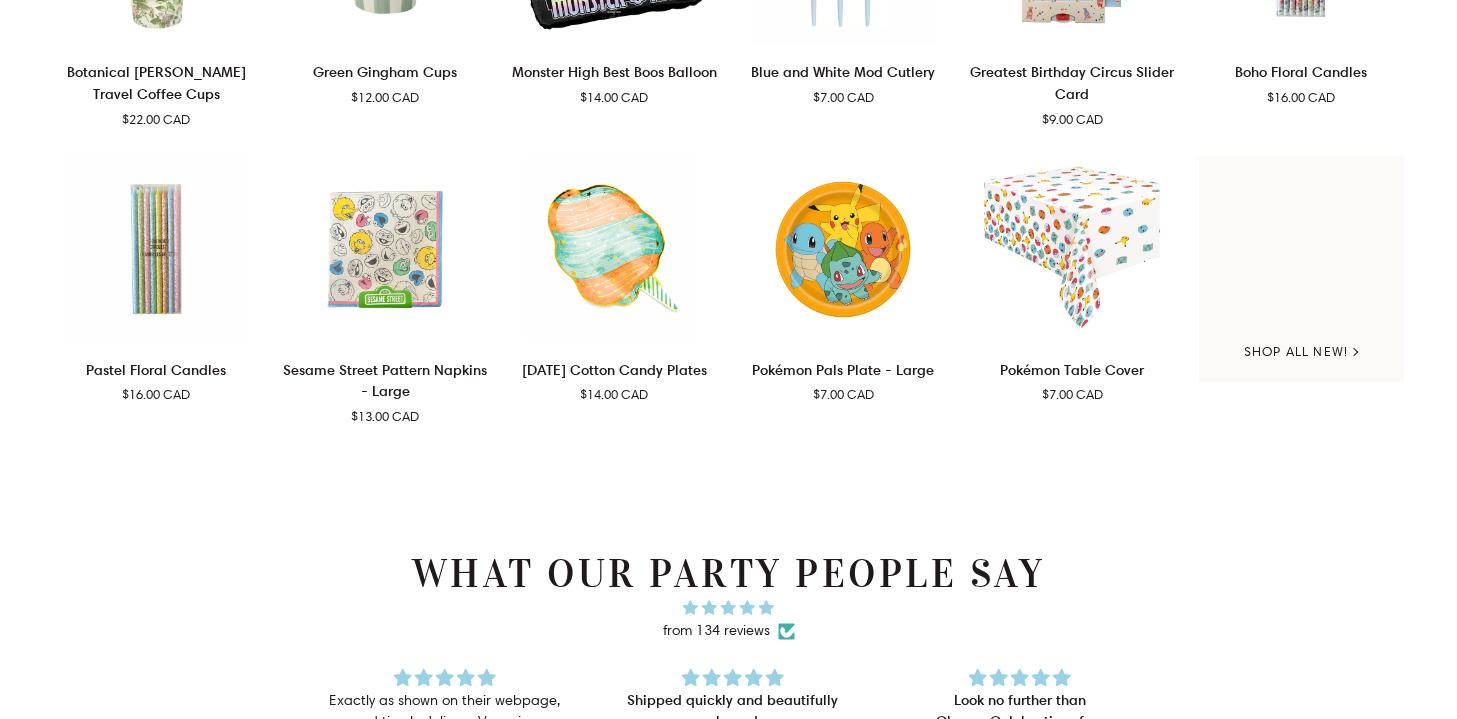 click on "Shop all New!" at bounding box center [1301, 269] 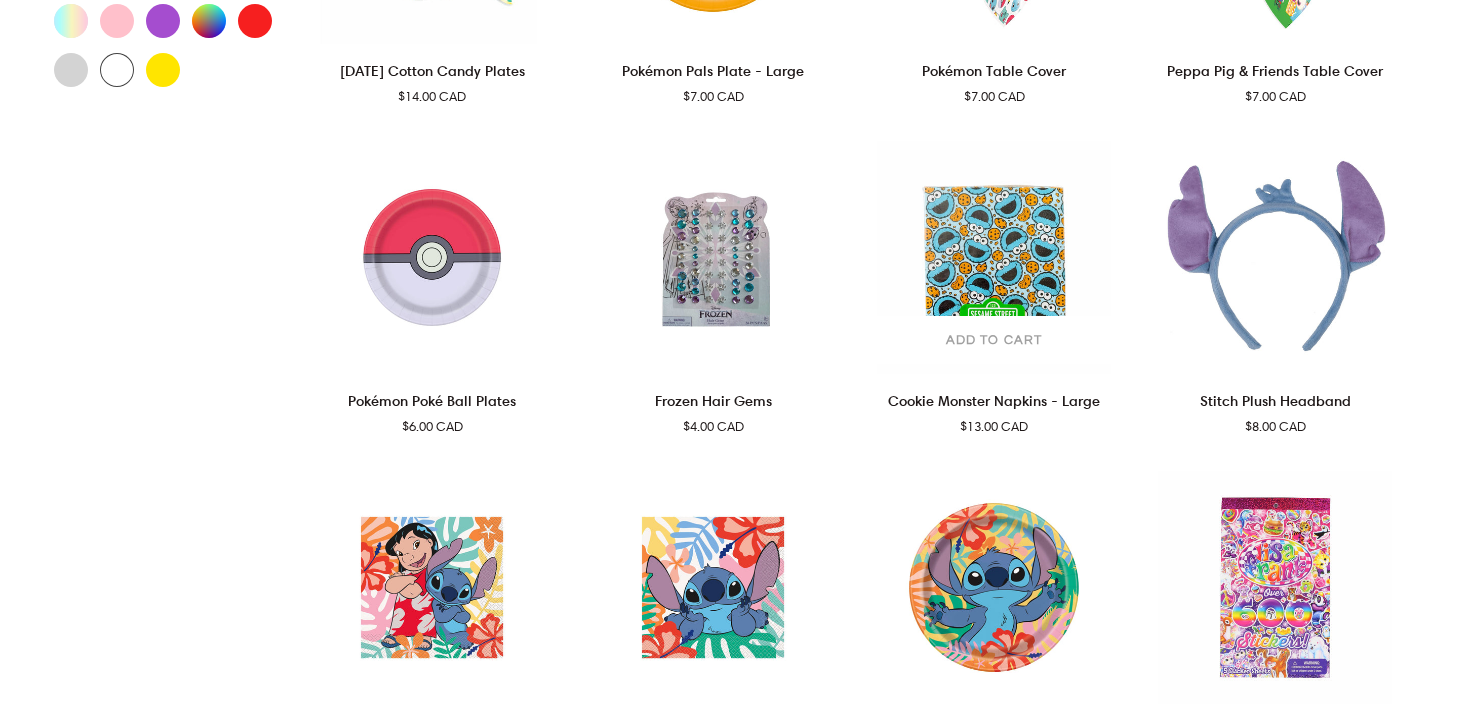 scroll, scrollTop: 0, scrollLeft: 0, axis: both 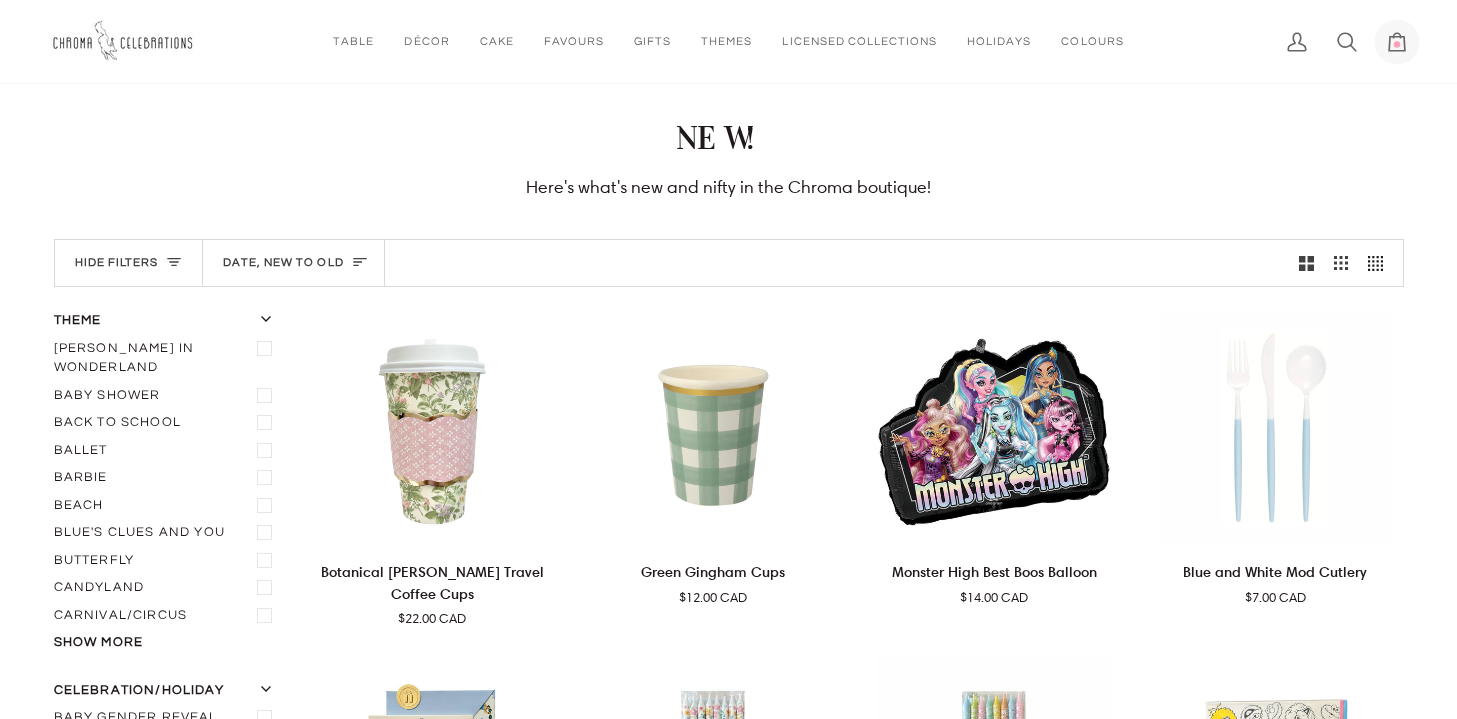 click 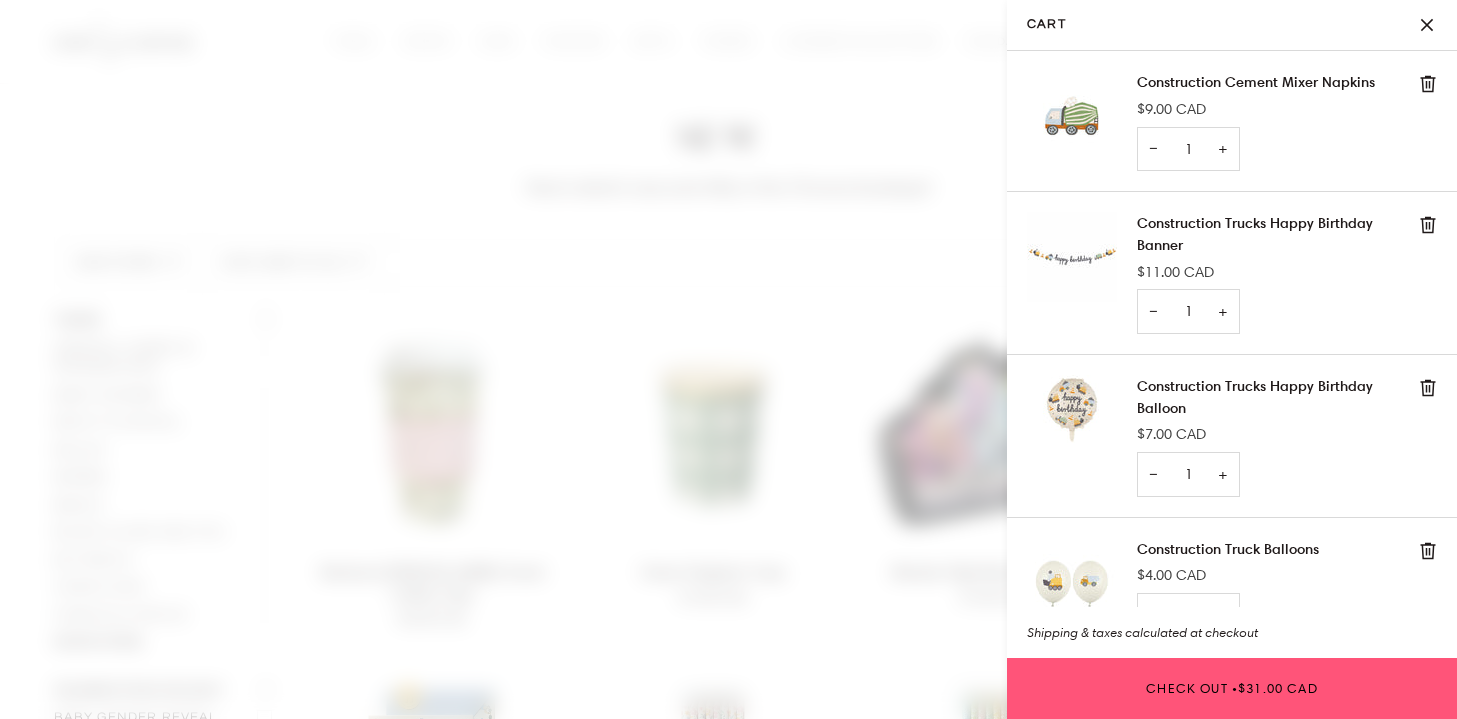 click on "Check Out •
$31.00 CAD" at bounding box center [1232, 688] 